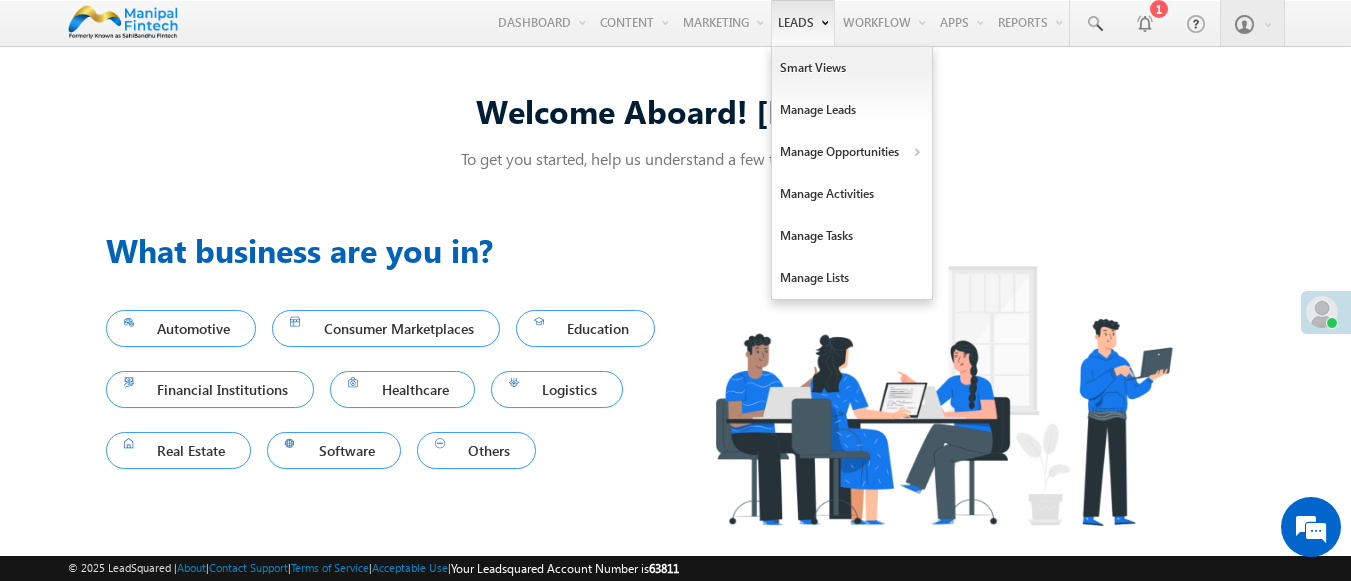 scroll, scrollTop: 13, scrollLeft: 0, axis: vertical 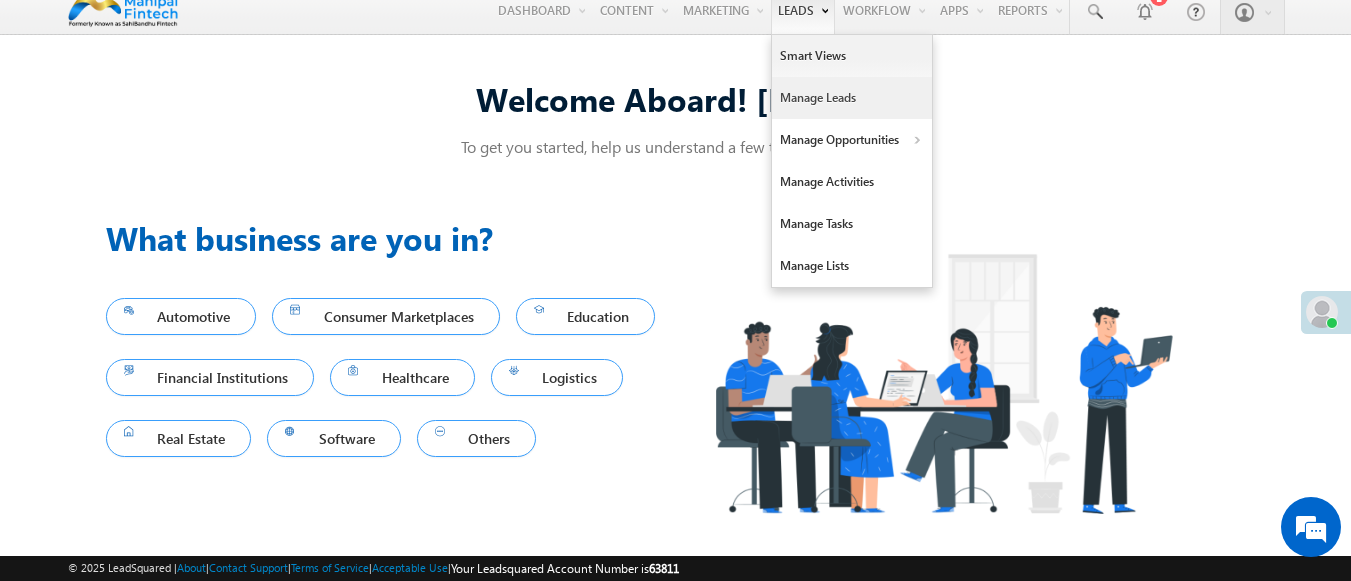 click on "Manage Leads" at bounding box center (852, 98) 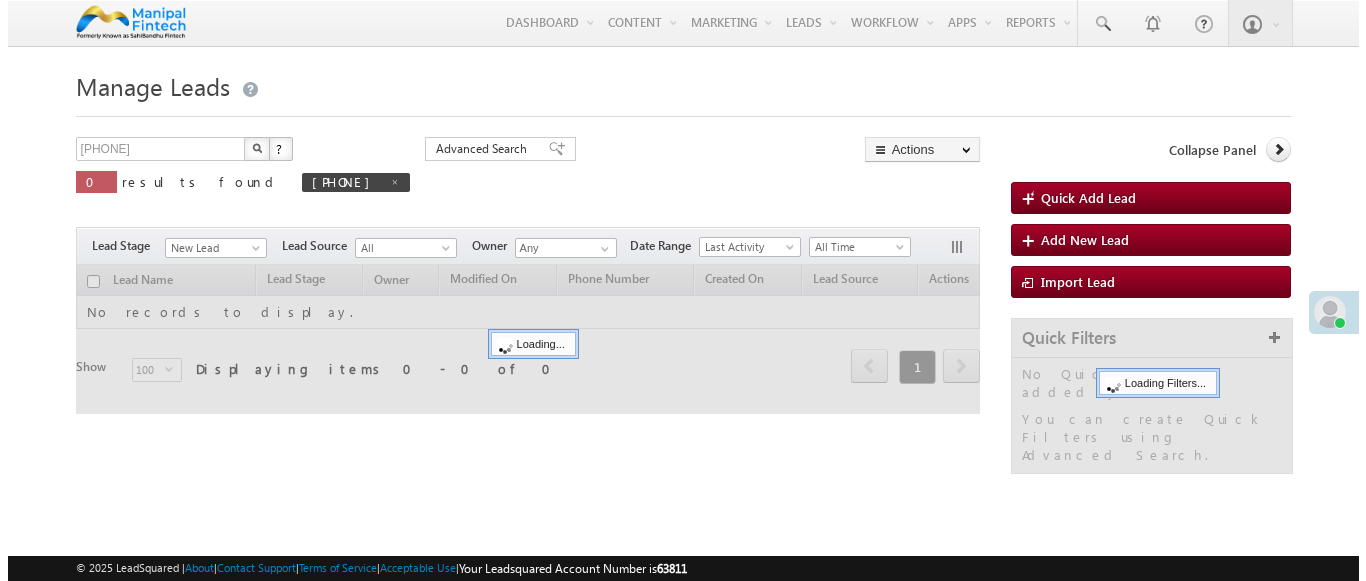 scroll, scrollTop: 0, scrollLeft: 0, axis: both 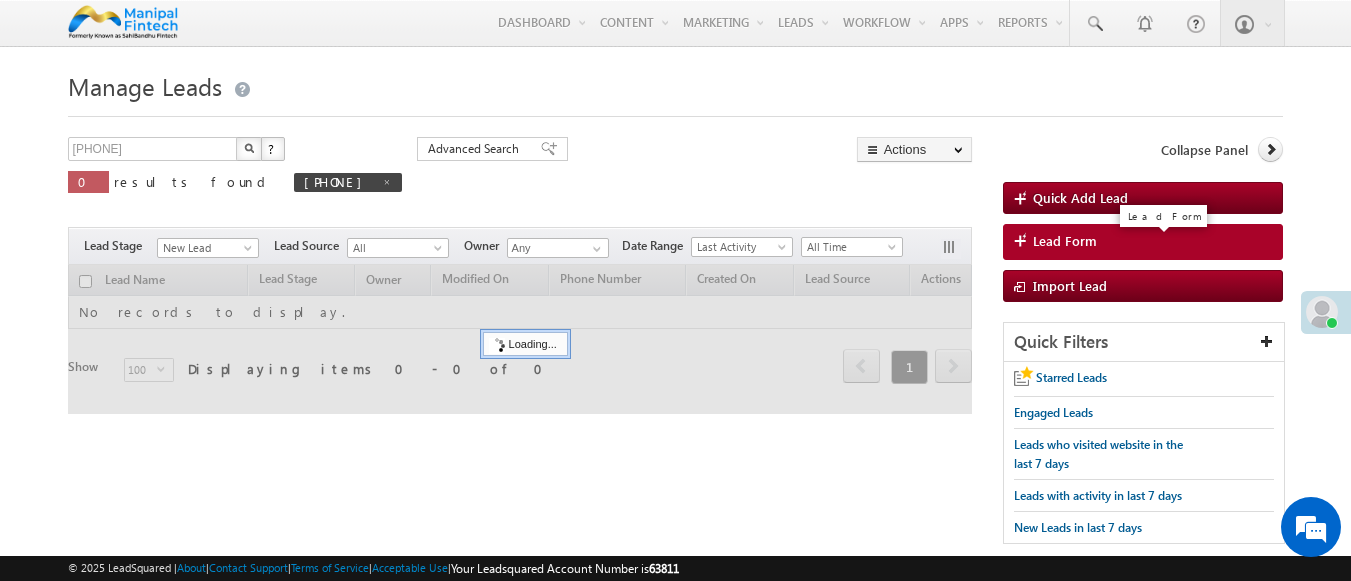 click on "Lead Form" at bounding box center (1065, 241) 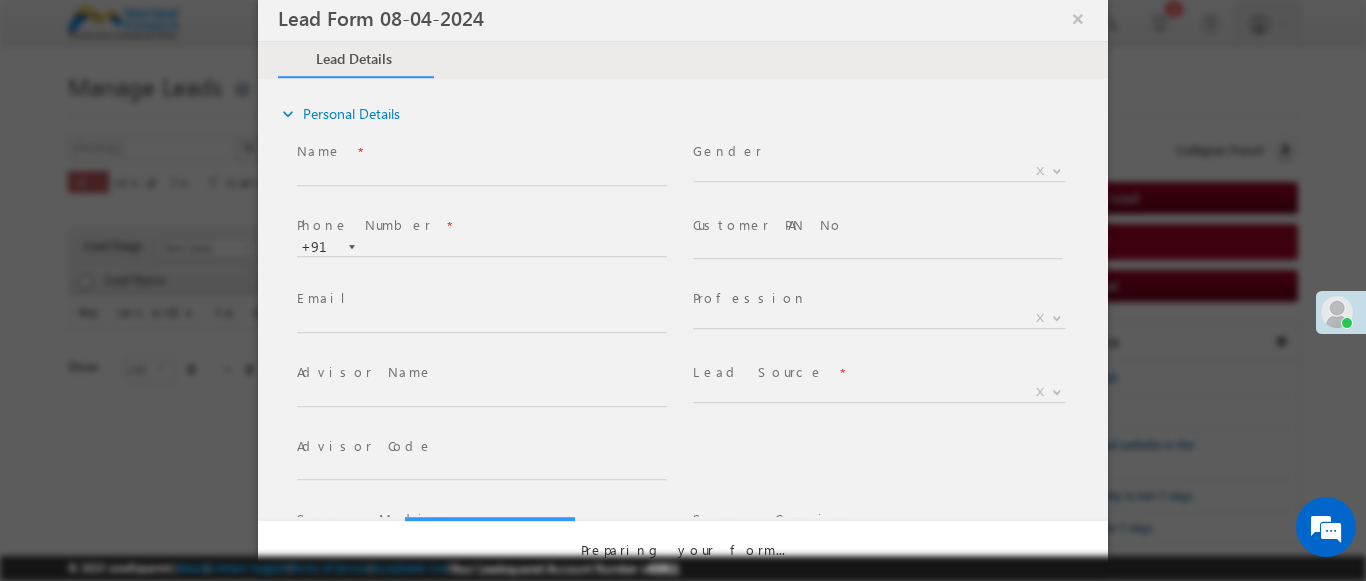 select on "Open" 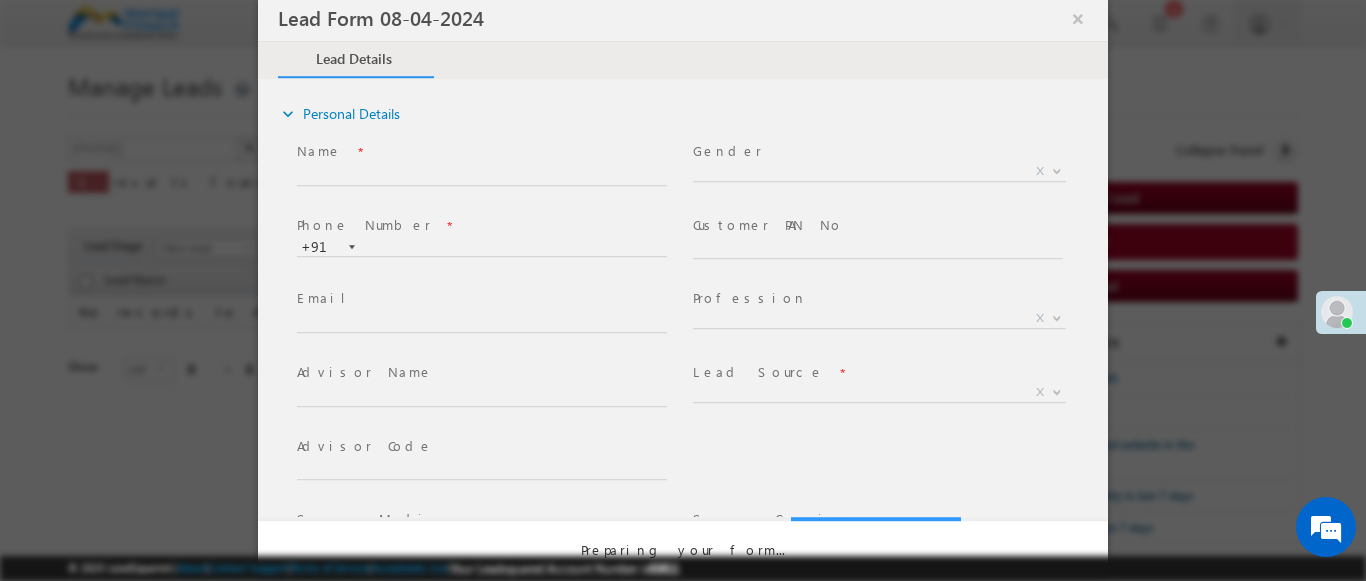 scroll, scrollTop: 0, scrollLeft: 0, axis: both 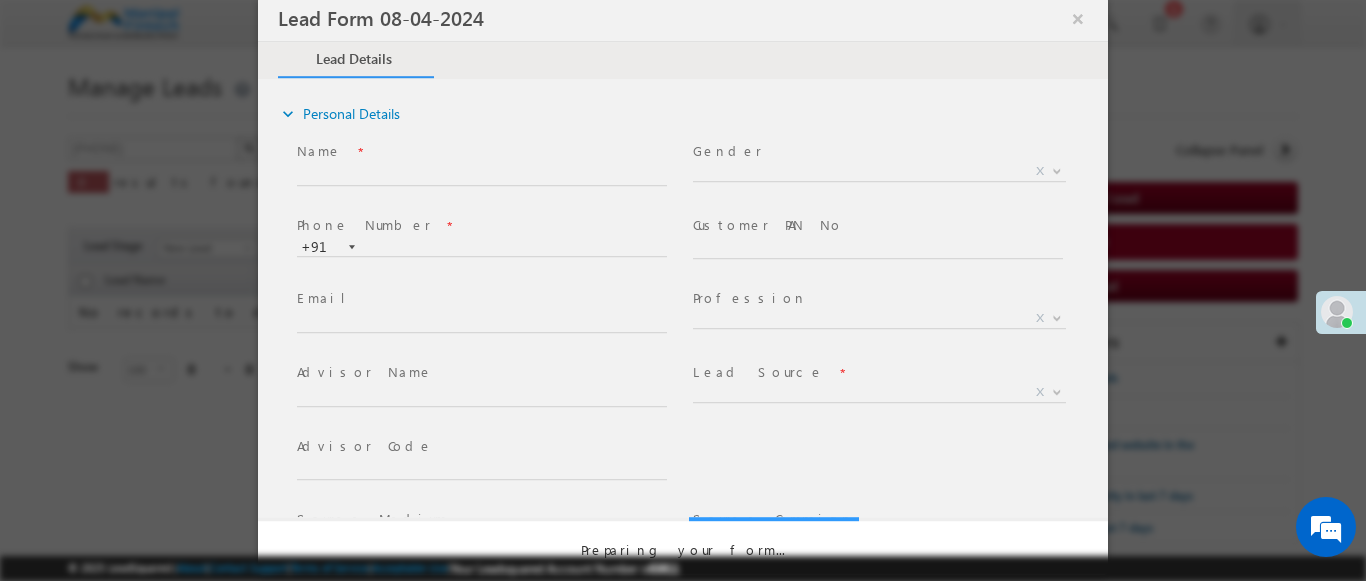 select on "Prospecting" 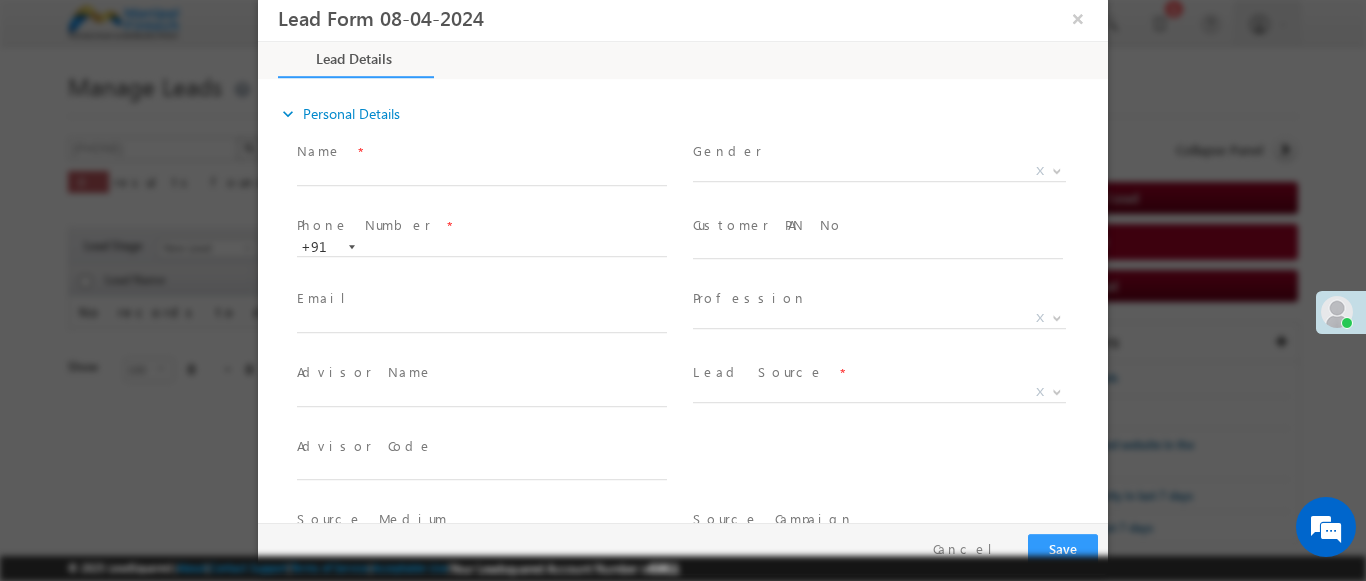 type on "07/24/25 4:15 PM" 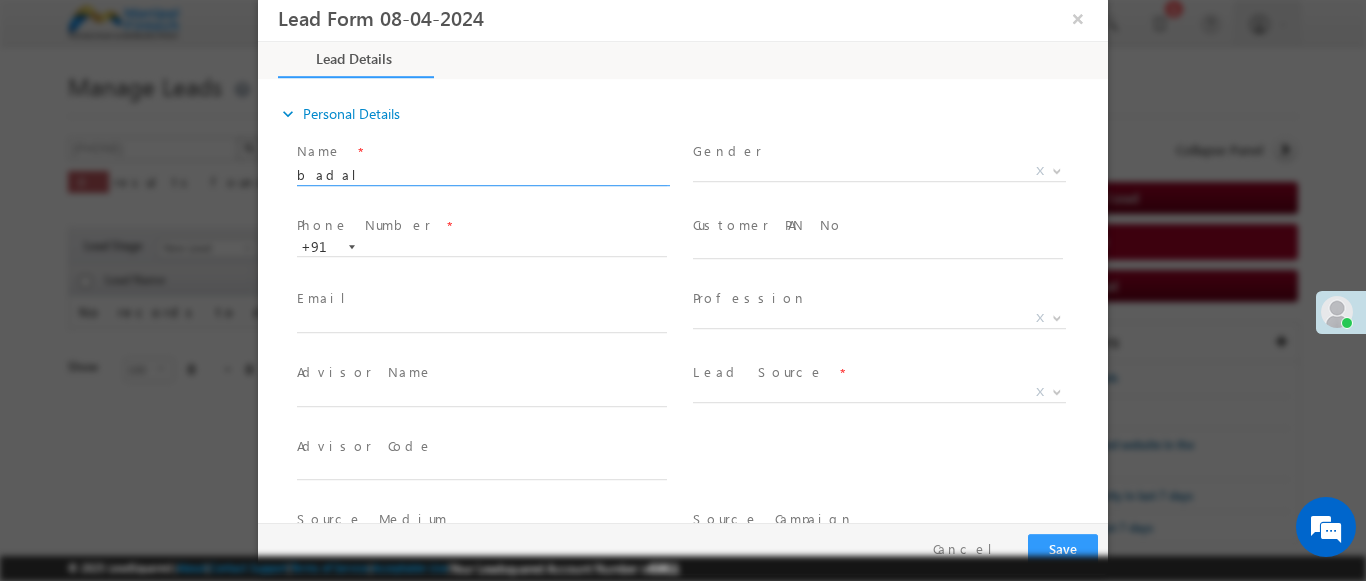 type on "badal" 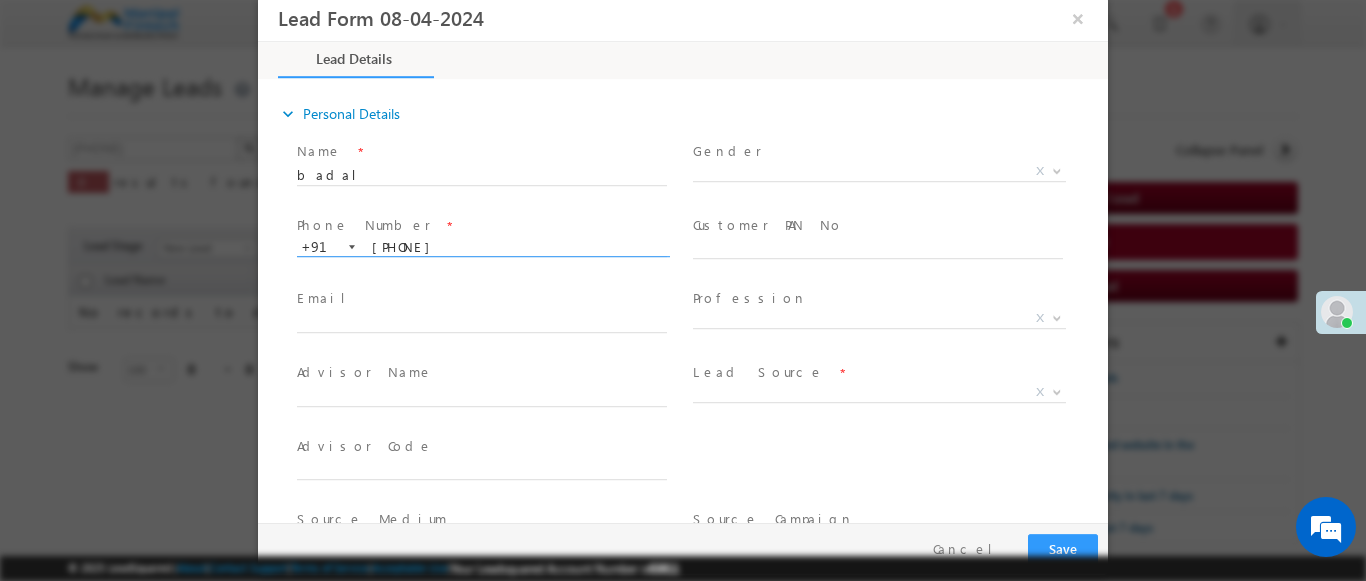 type on "[PHONE]" 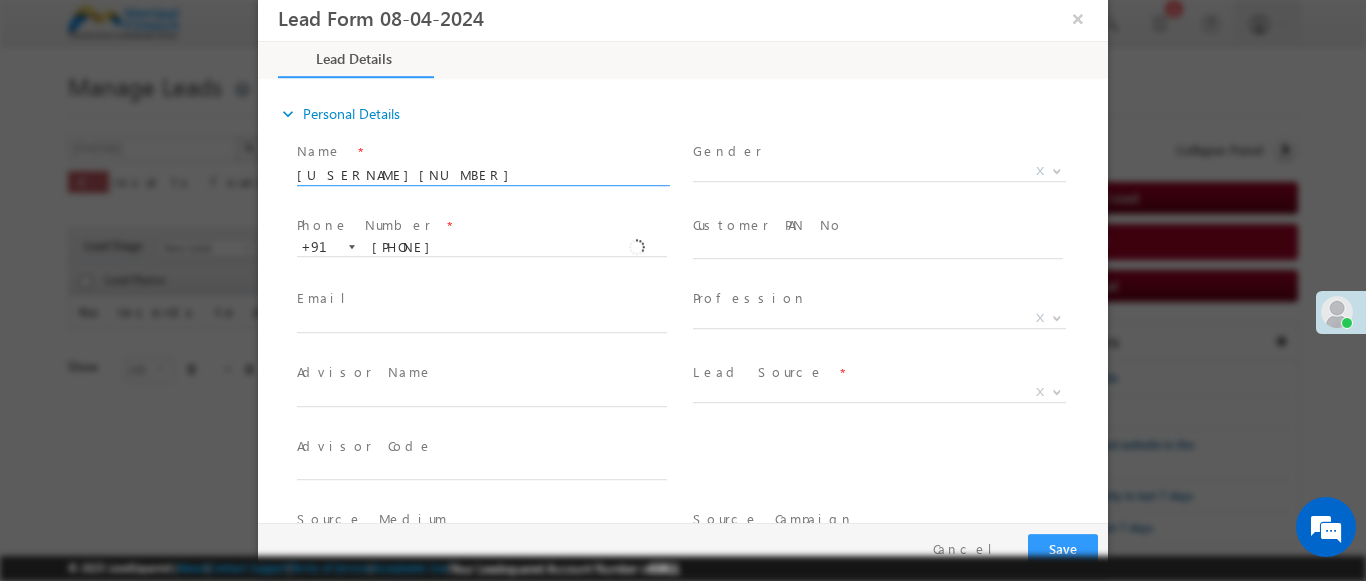 type on "[PHONE]" 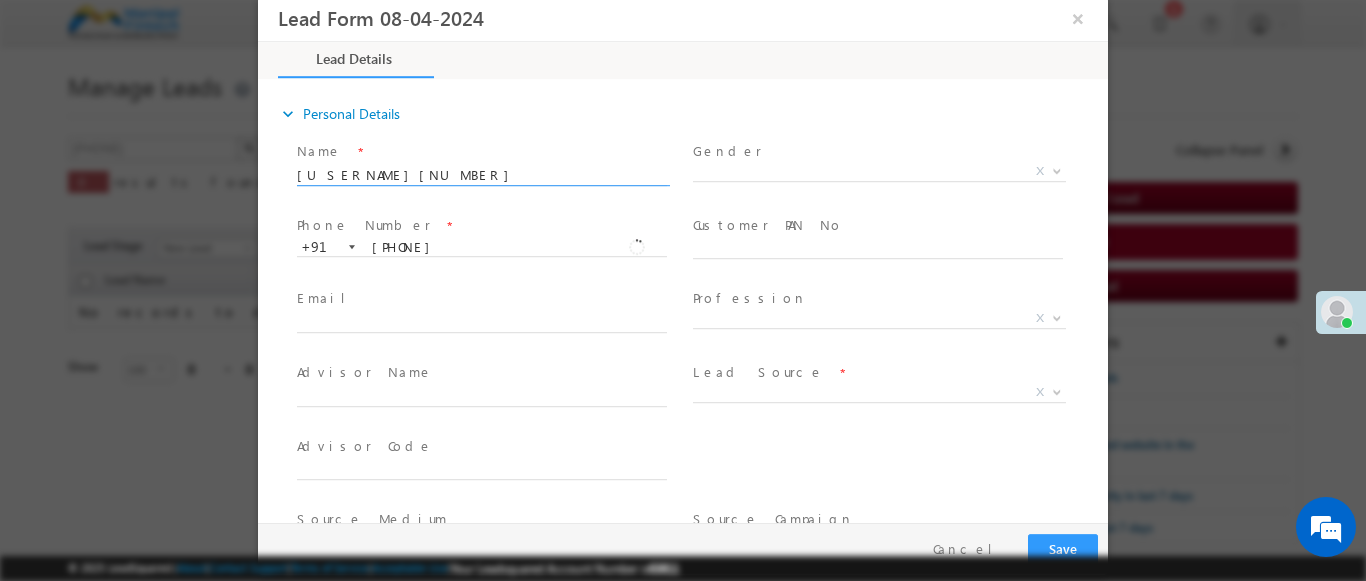 click at bounding box center [1057, 391] 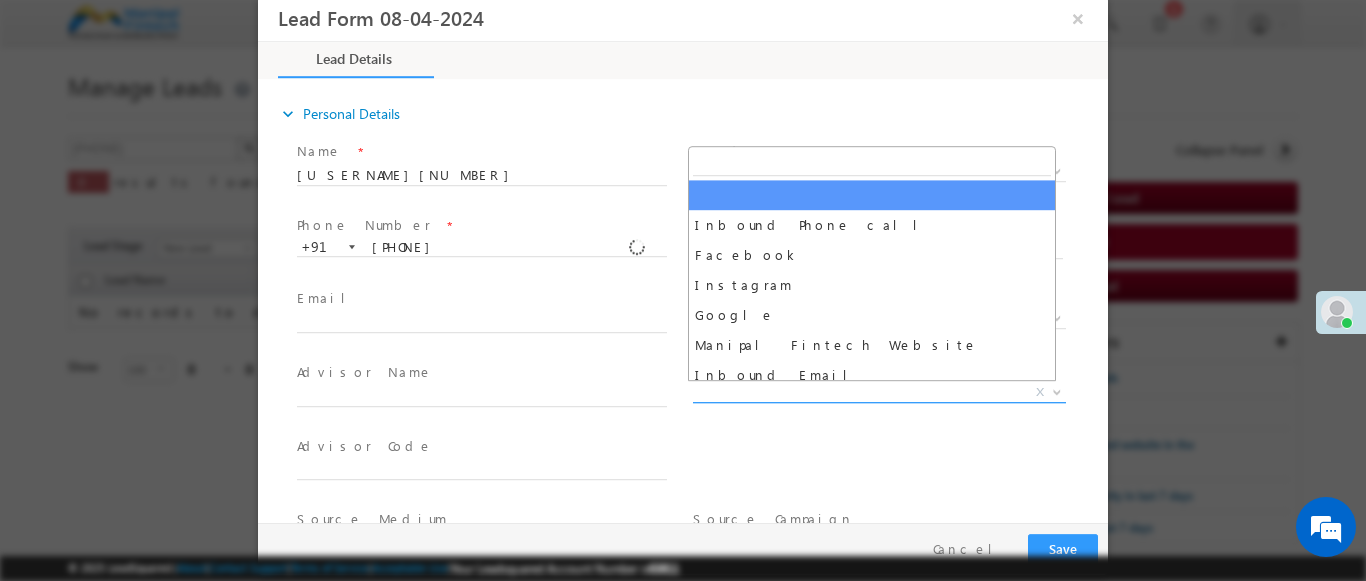 scroll, scrollTop: 1570, scrollLeft: 0, axis: vertical 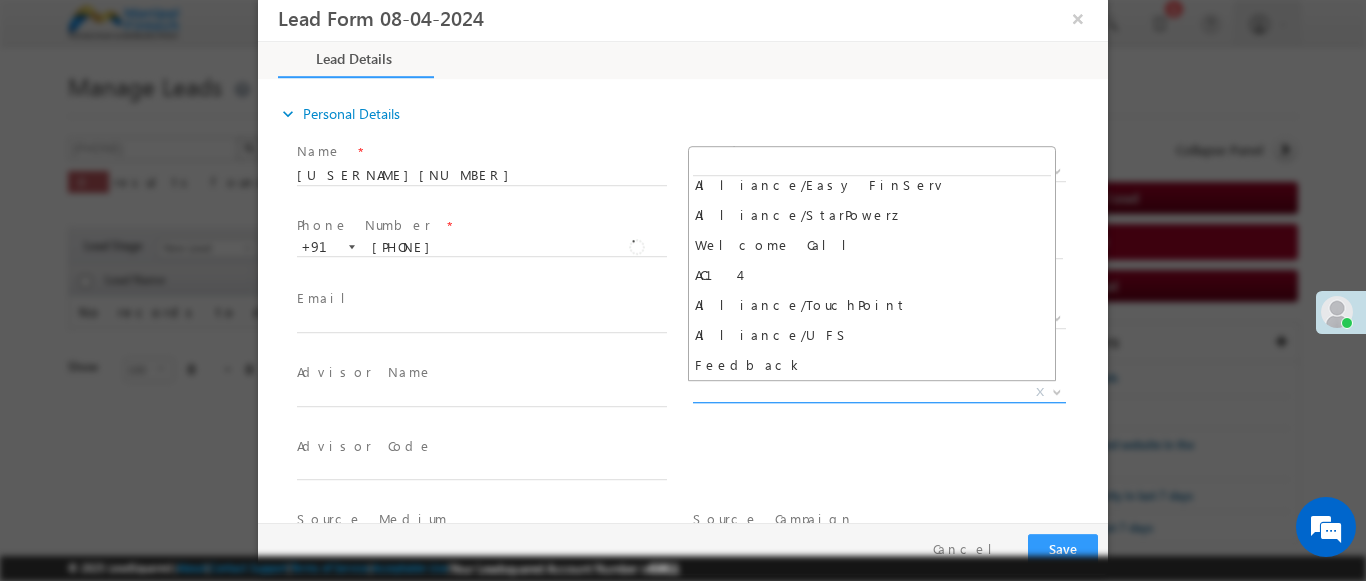 select on "Feedback" 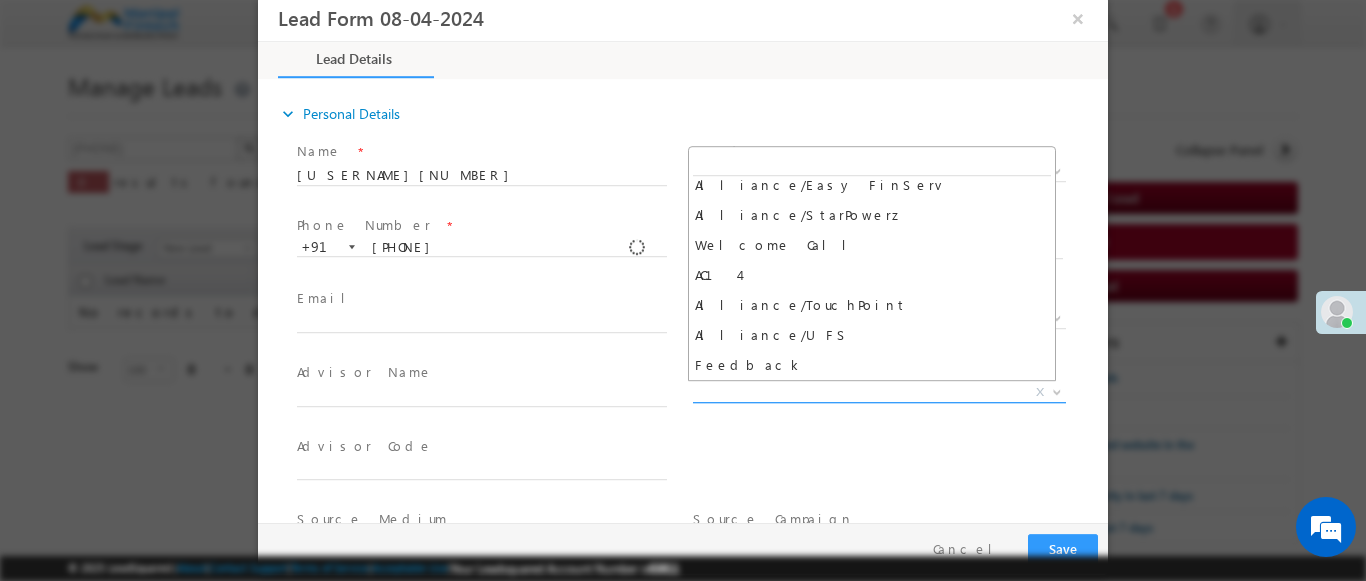 type on "[PHONE]- Feedback" 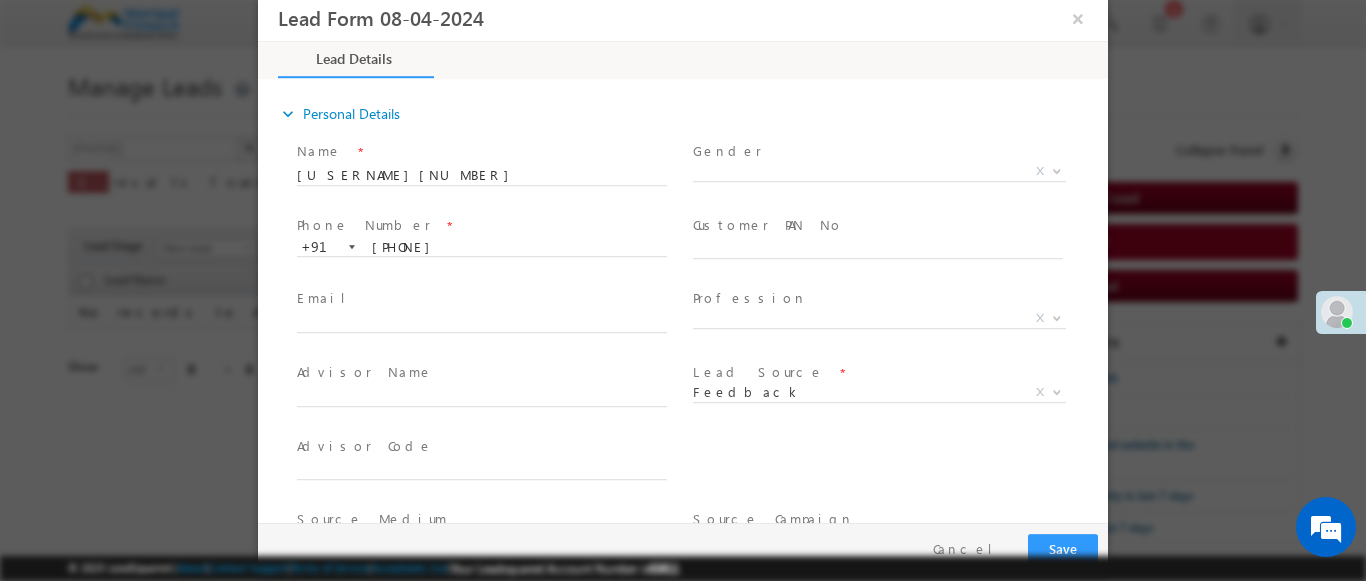 scroll, scrollTop: 315, scrollLeft: 0, axis: vertical 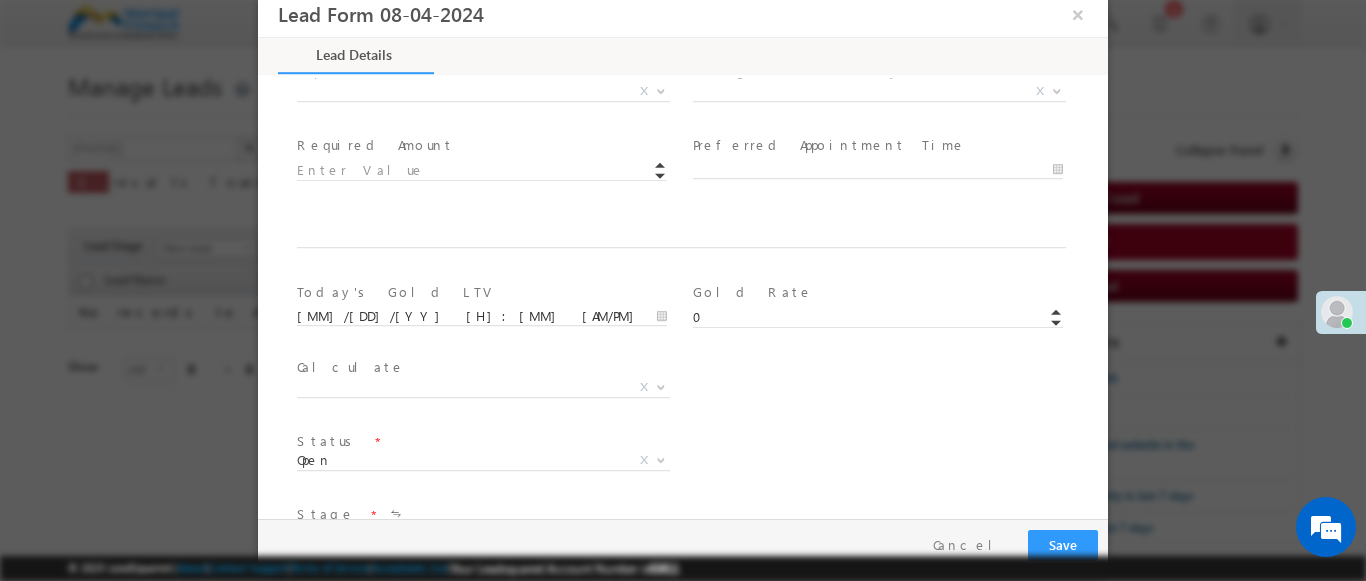 type on "600003" 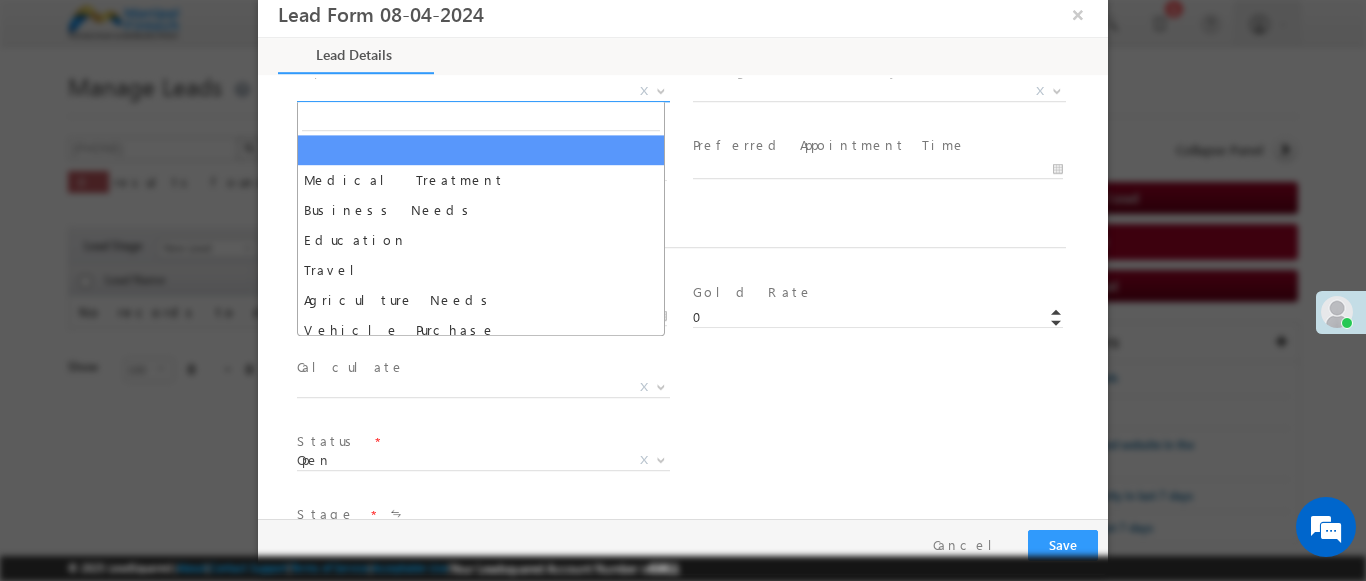 select on "Medical Treatment" 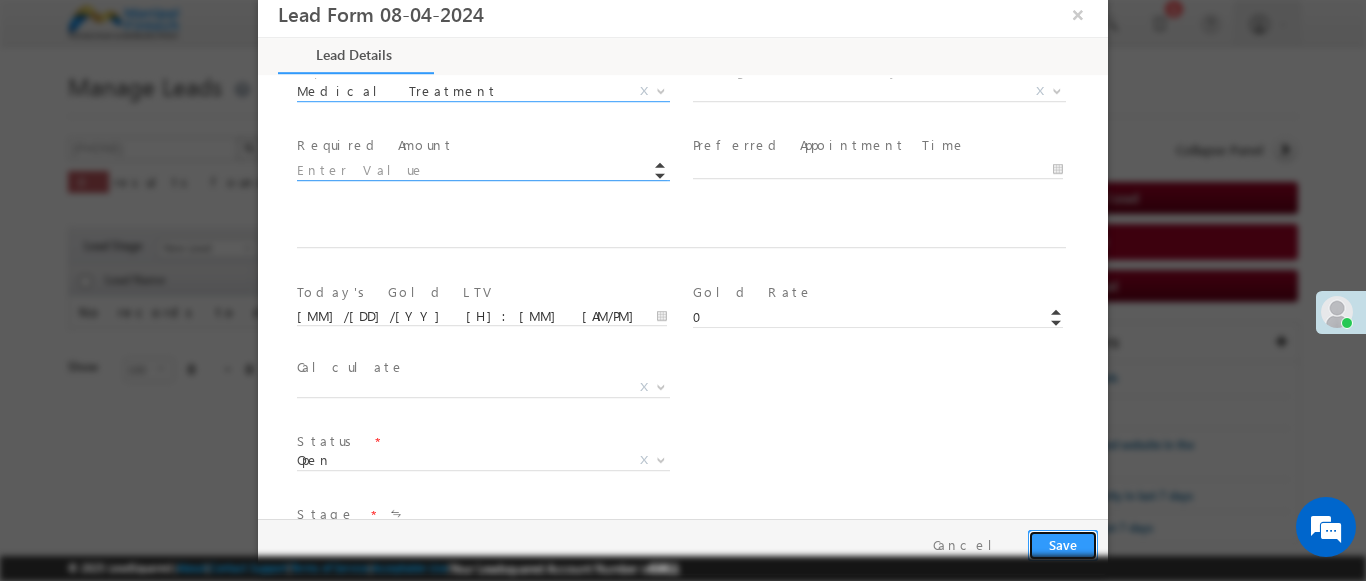 click on "Save" at bounding box center (1063, 545) 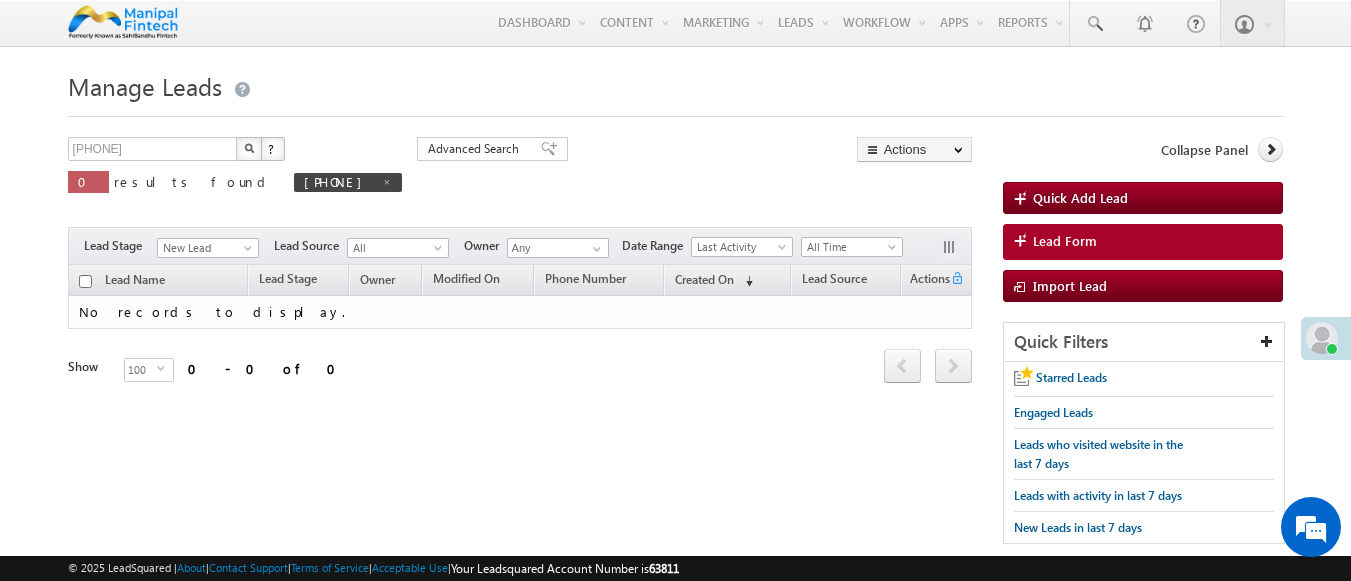scroll, scrollTop: 0, scrollLeft: 0, axis: both 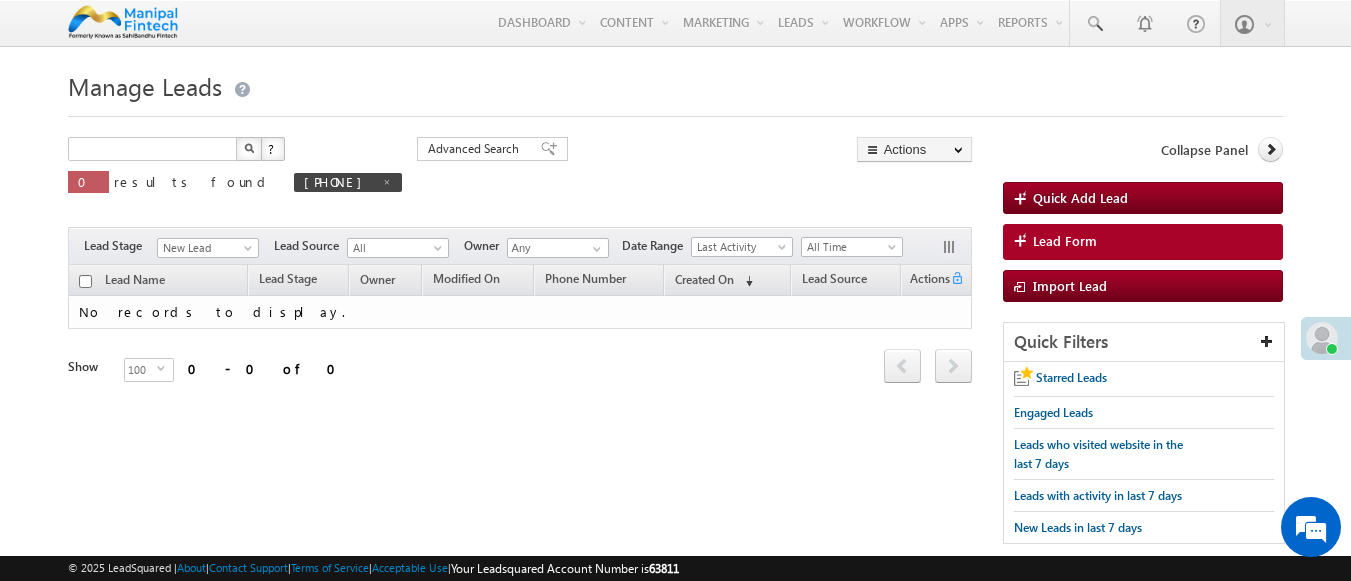 type on "Search Leads" 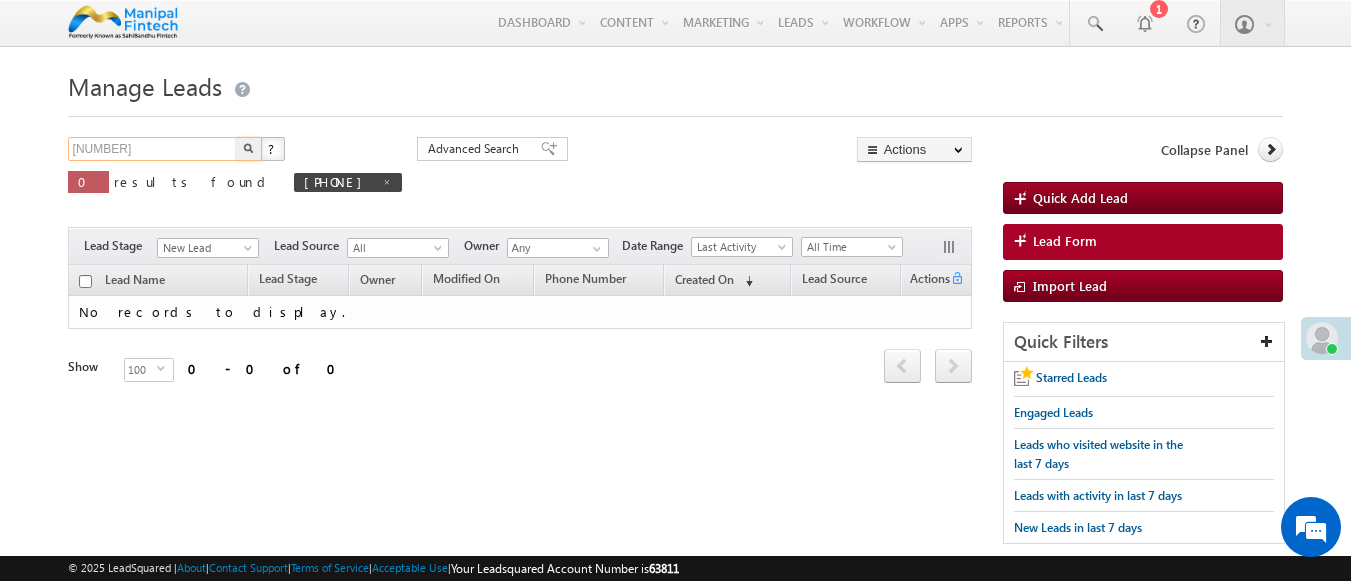 type on "9914676186" 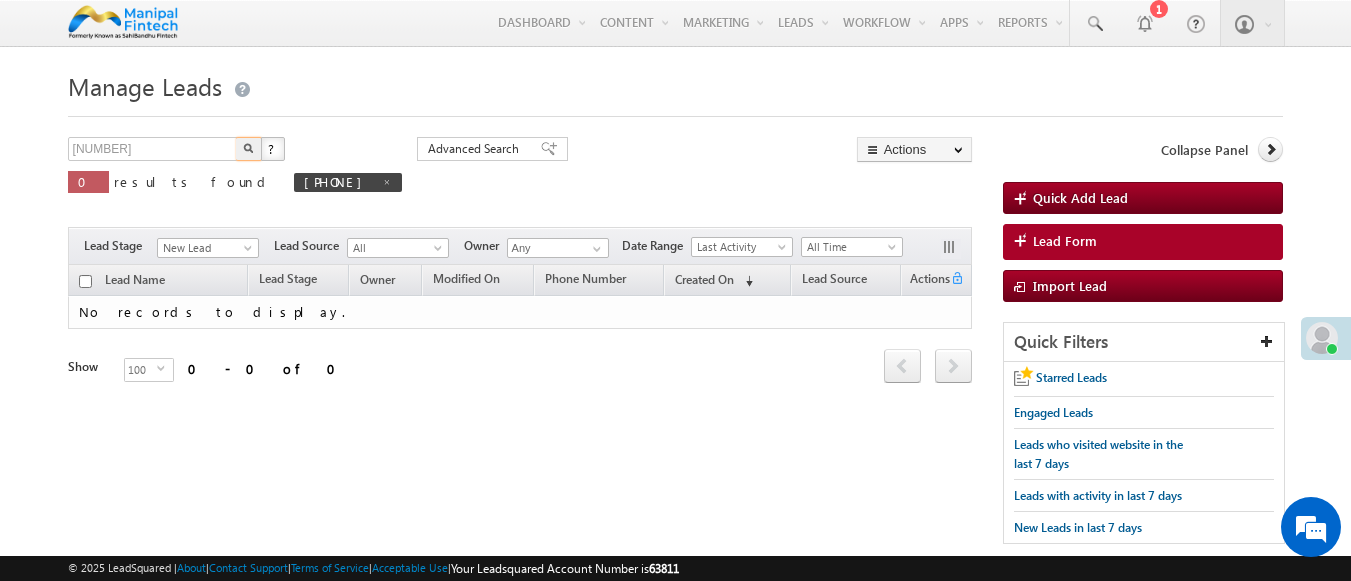 click at bounding box center [248, 148] 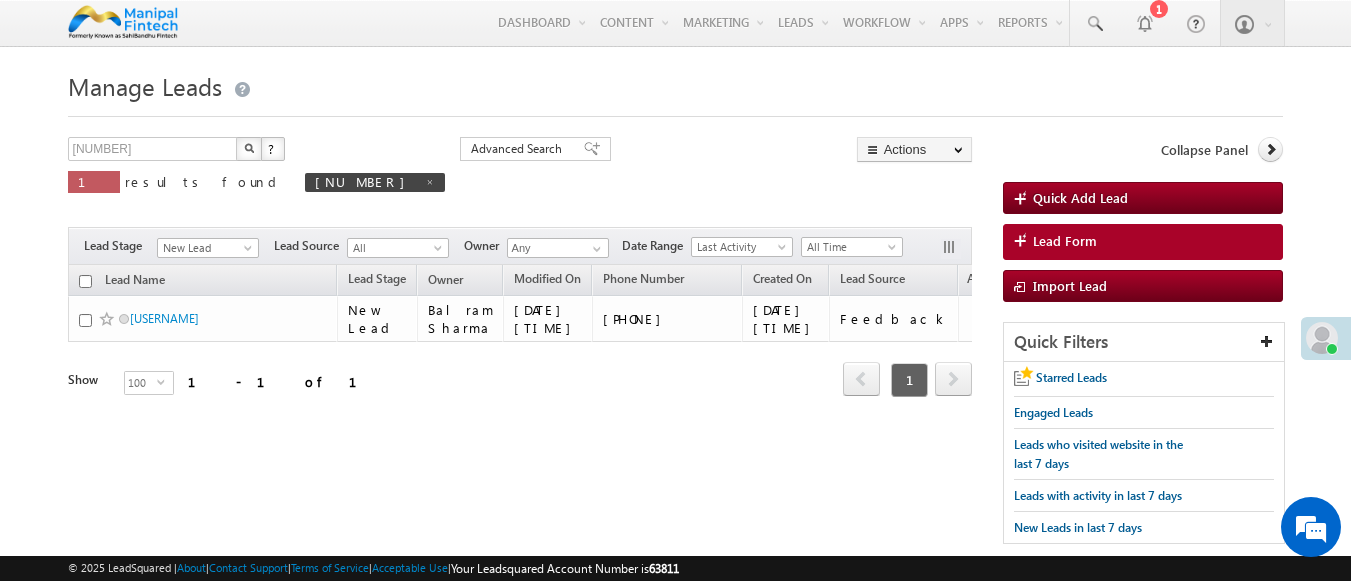 scroll, scrollTop: 0, scrollLeft: 0, axis: both 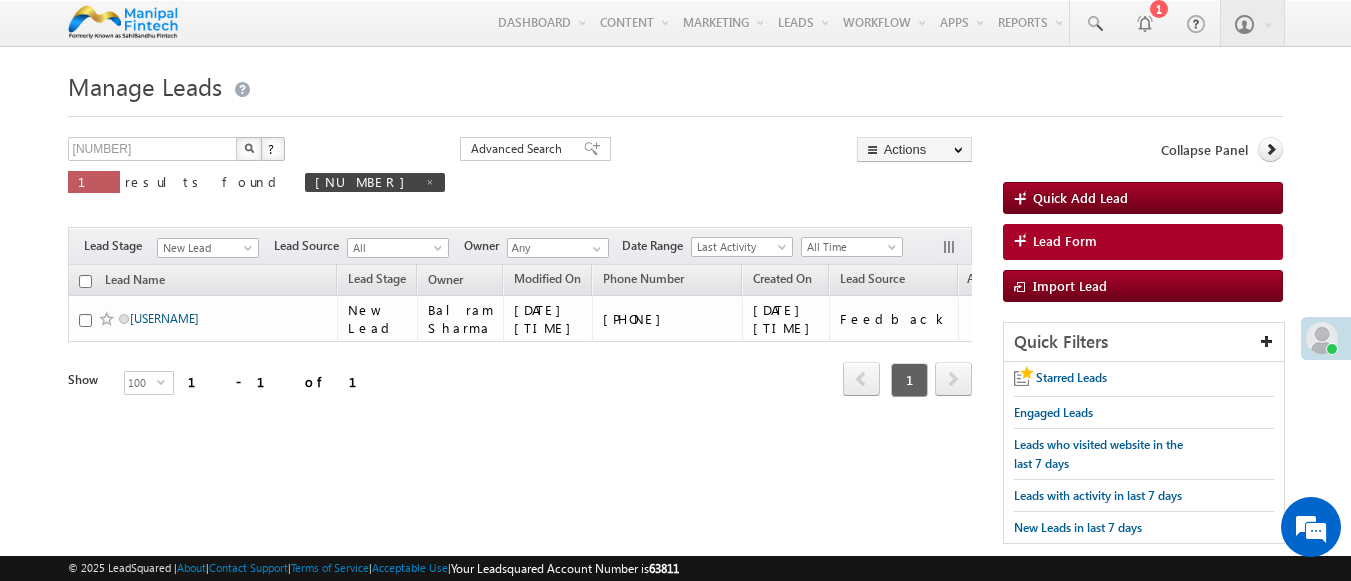 click on "[USERNAME]" at bounding box center [164, 318] 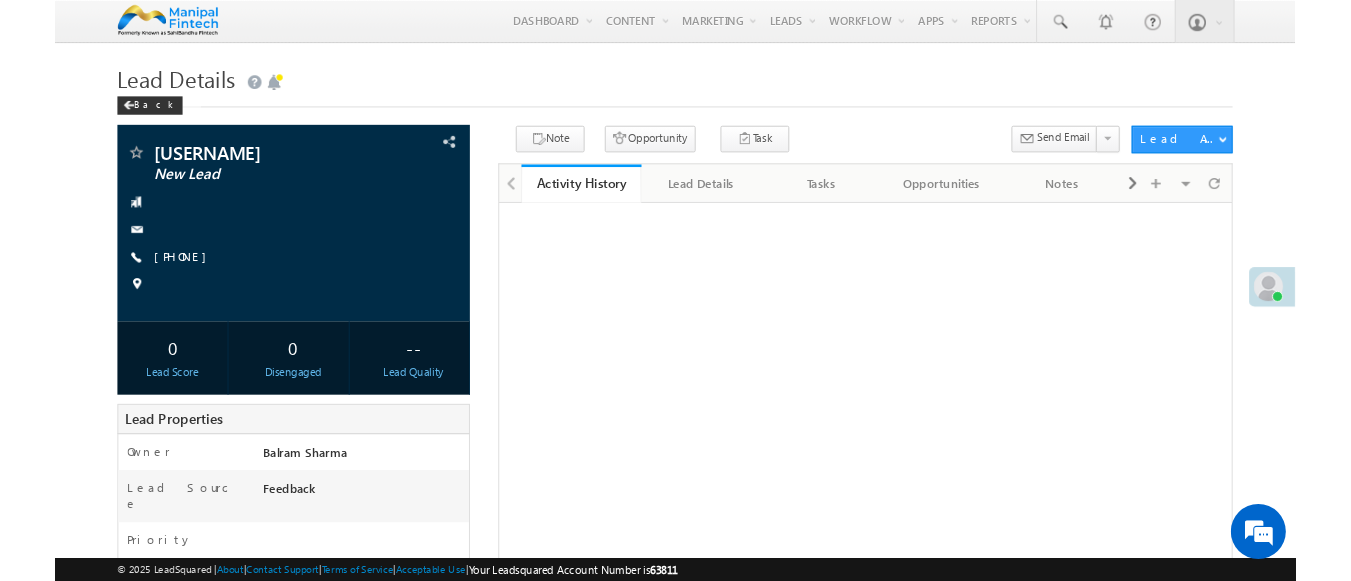 scroll, scrollTop: 0, scrollLeft: 0, axis: both 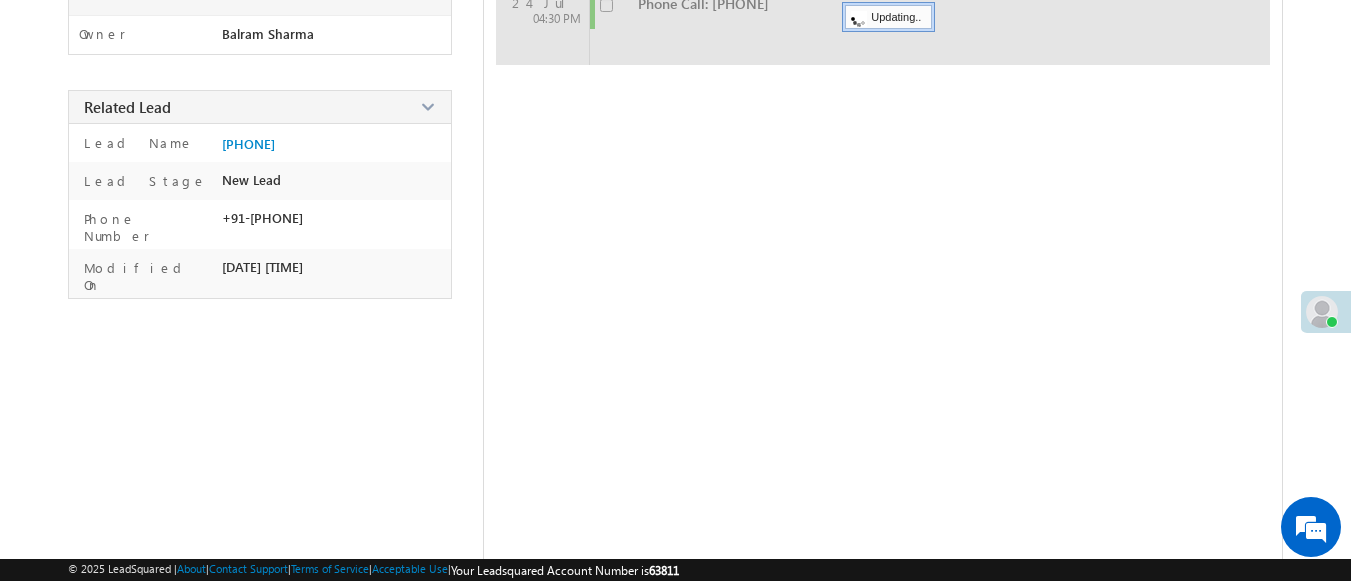 checkbox on "false" 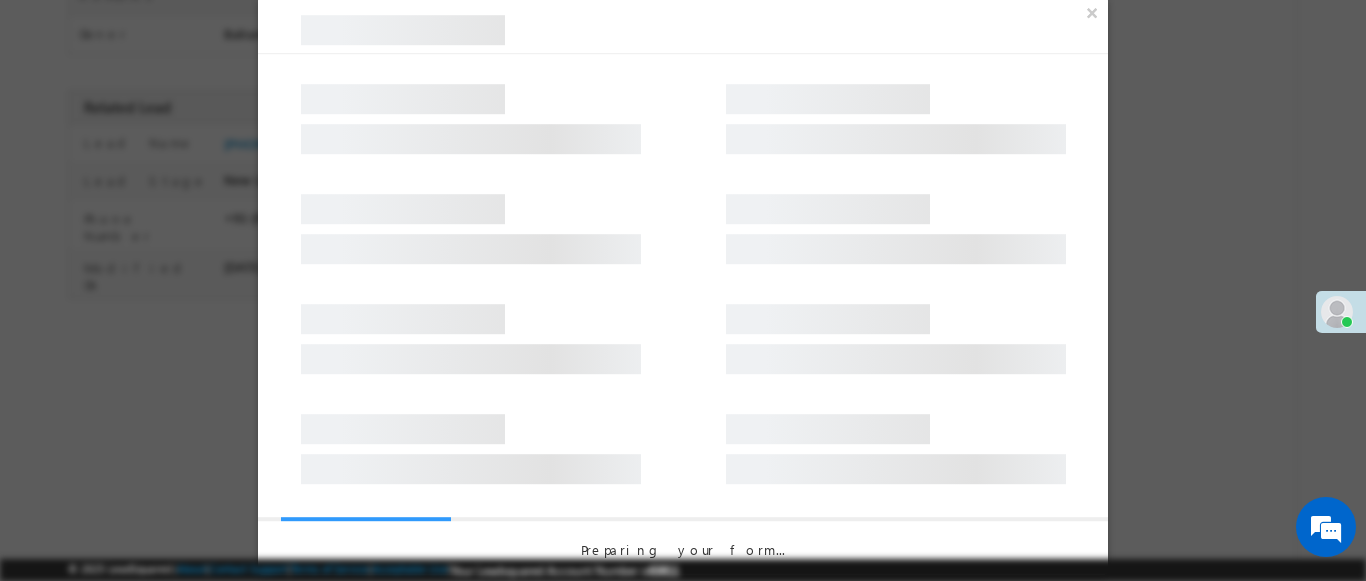 scroll, scrollTop: 0, scrollLeft: 0, axis: both 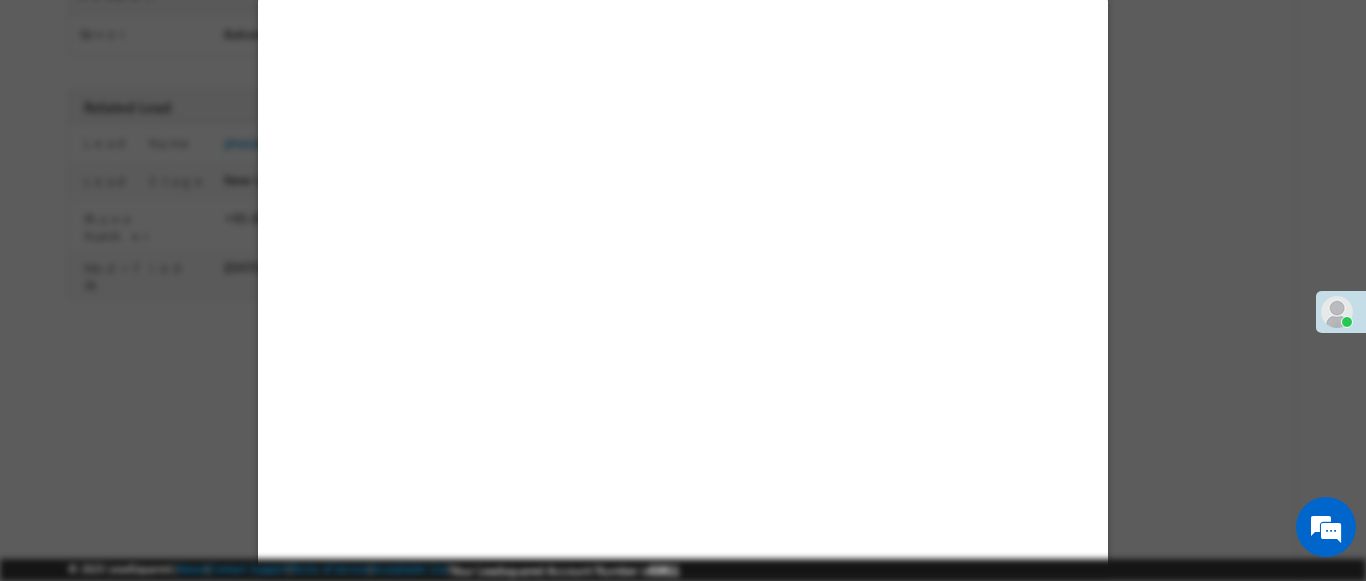 select on "Feedback" 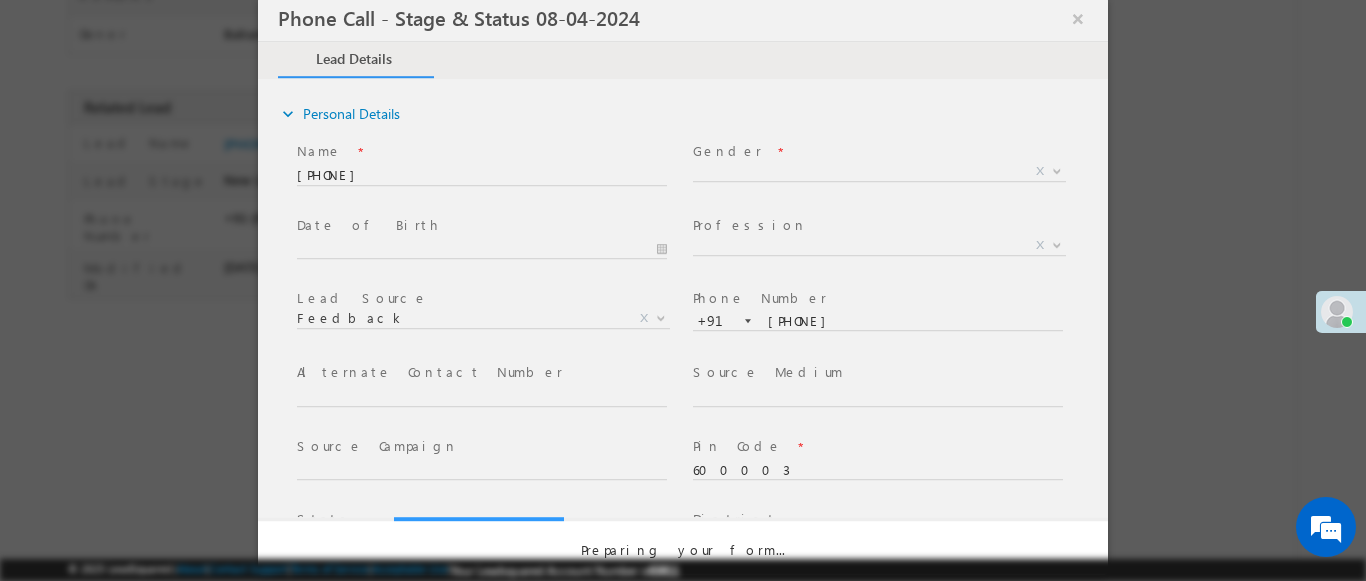 select on "Open" 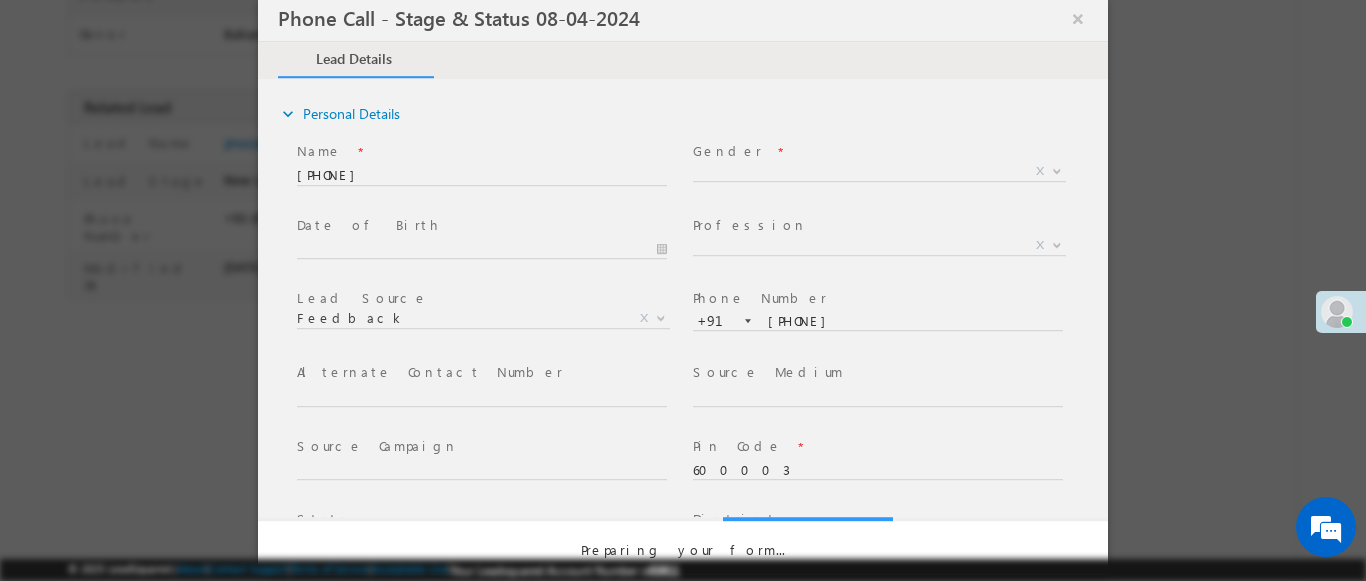 scroll, scrollTop: 0, scrollLeft: 0, axis: both 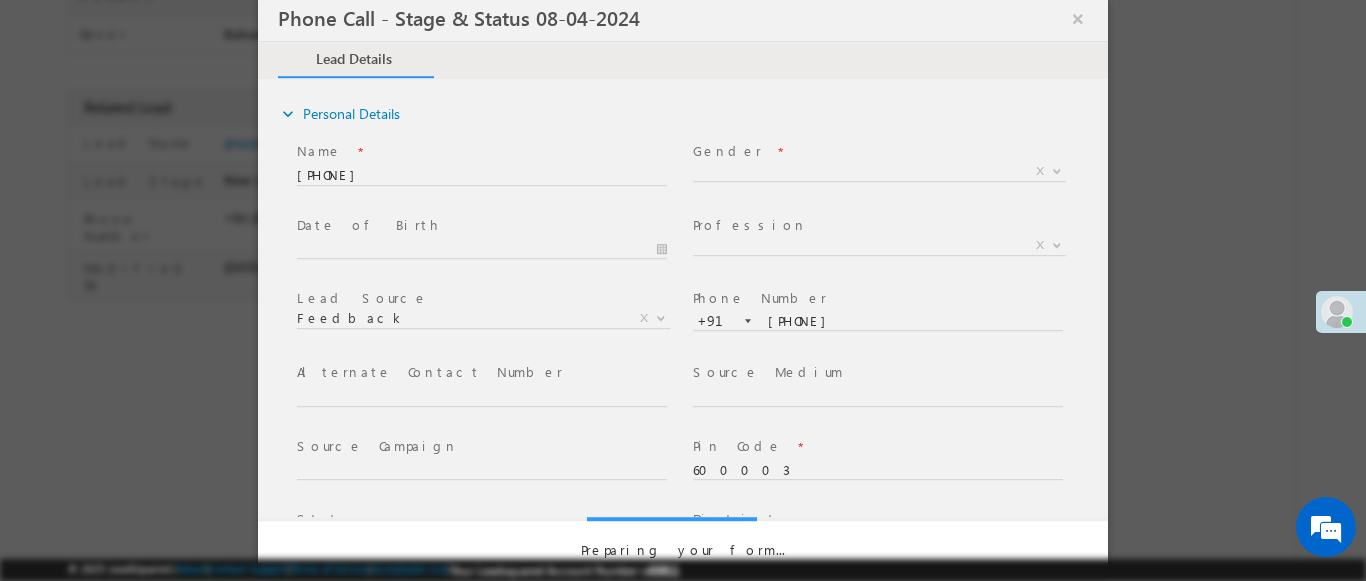 select on "Fresh Lead" 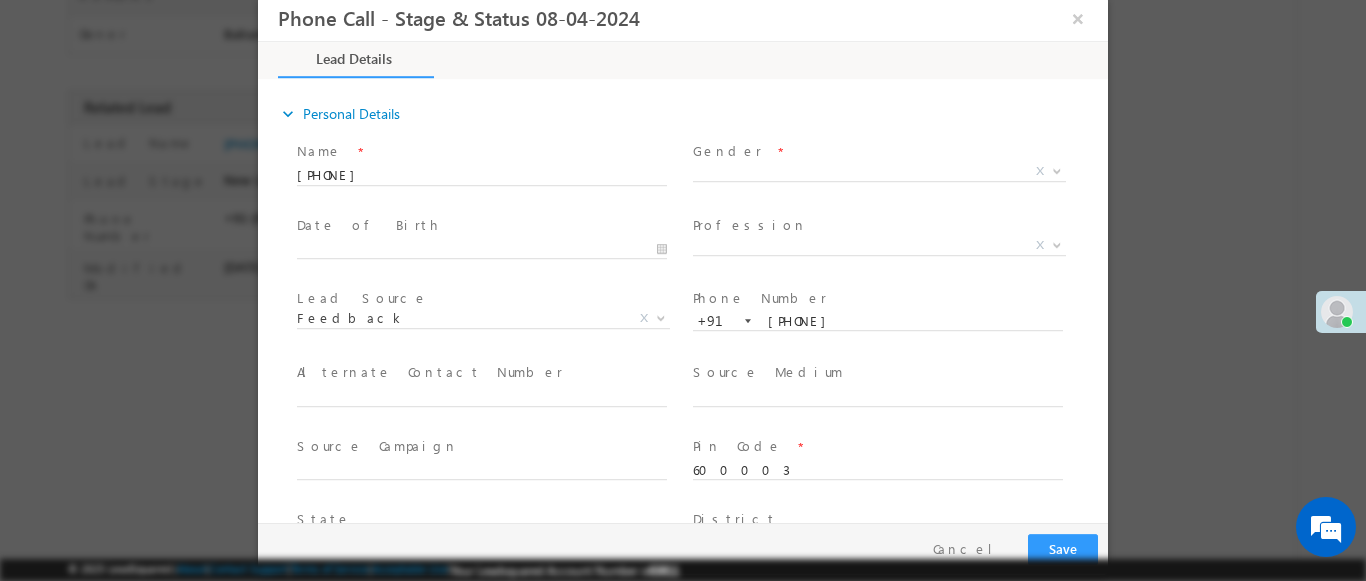 type on "[DATE] [TIME]" 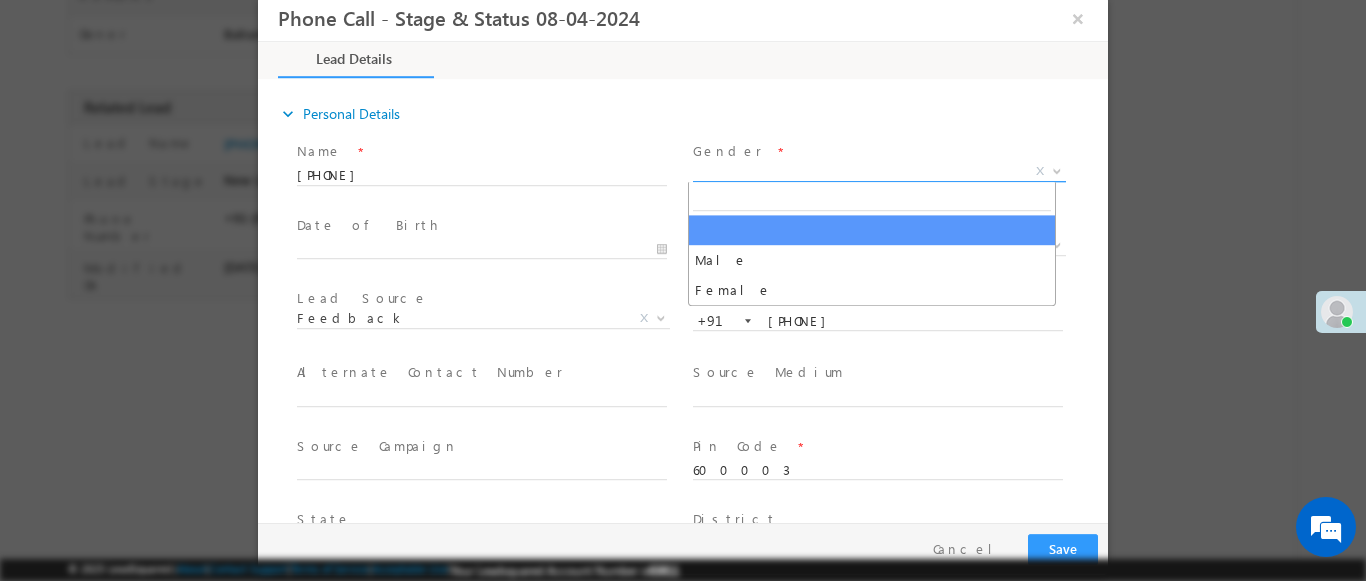 select on "Male" 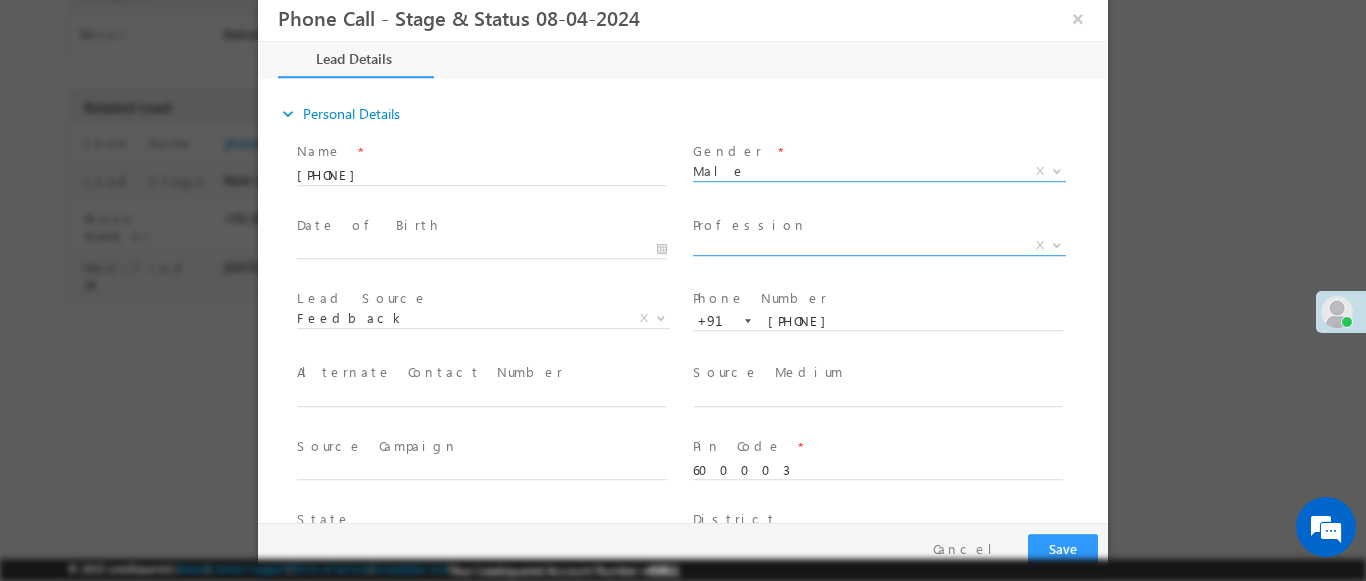 scroll, scrollTop: 3, scrollLeft: 0, axis: vertical 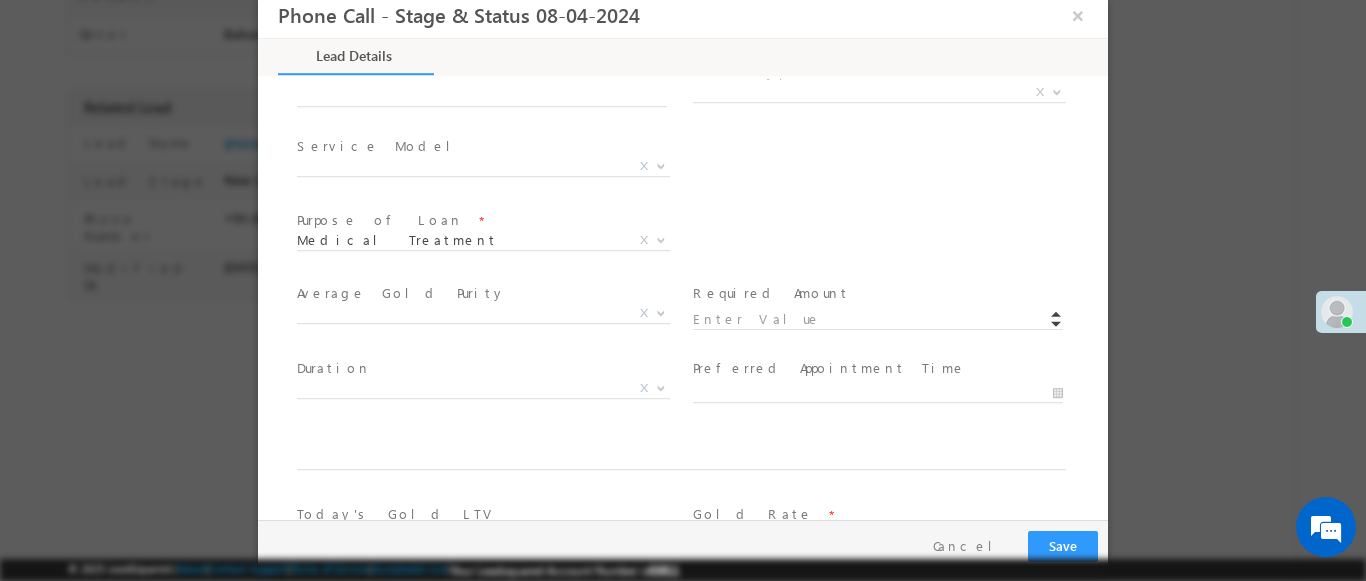 click at bounding box center (1057, 91) 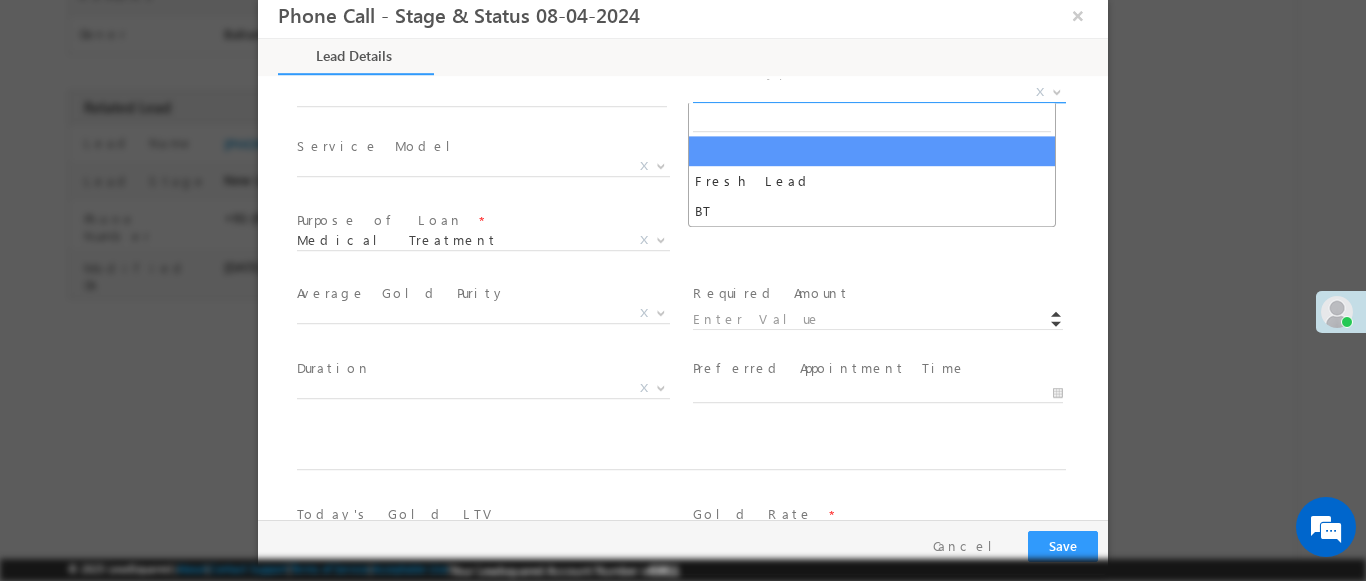 select on "Fresh Lead" 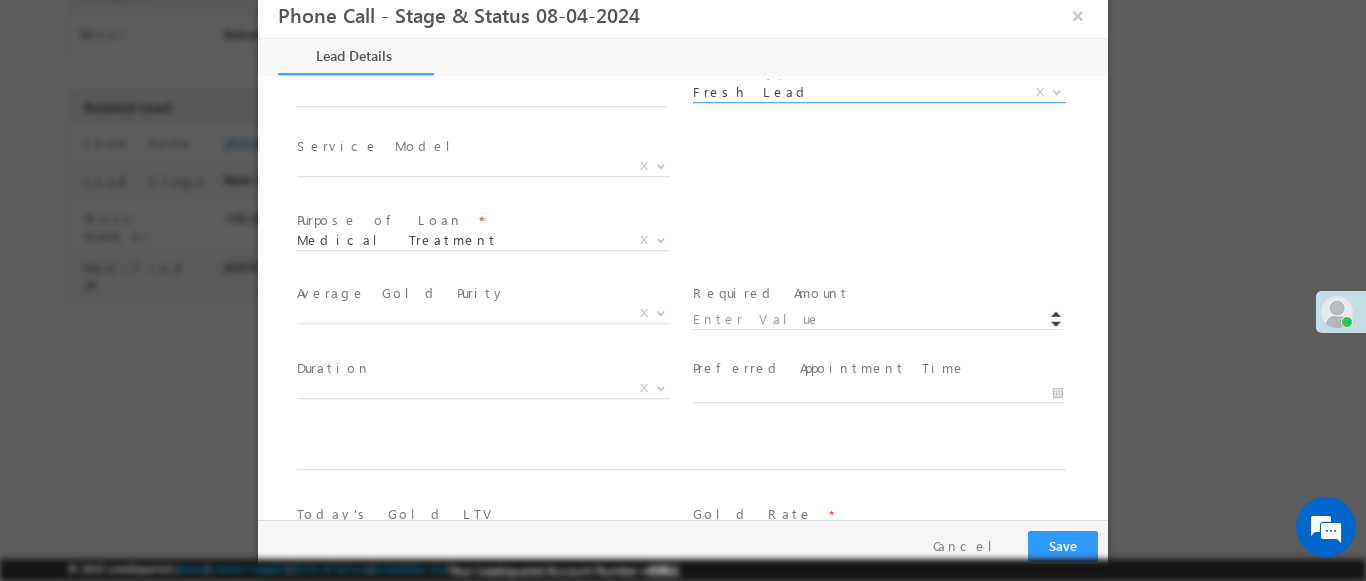 click at bounding box center [661, 165] 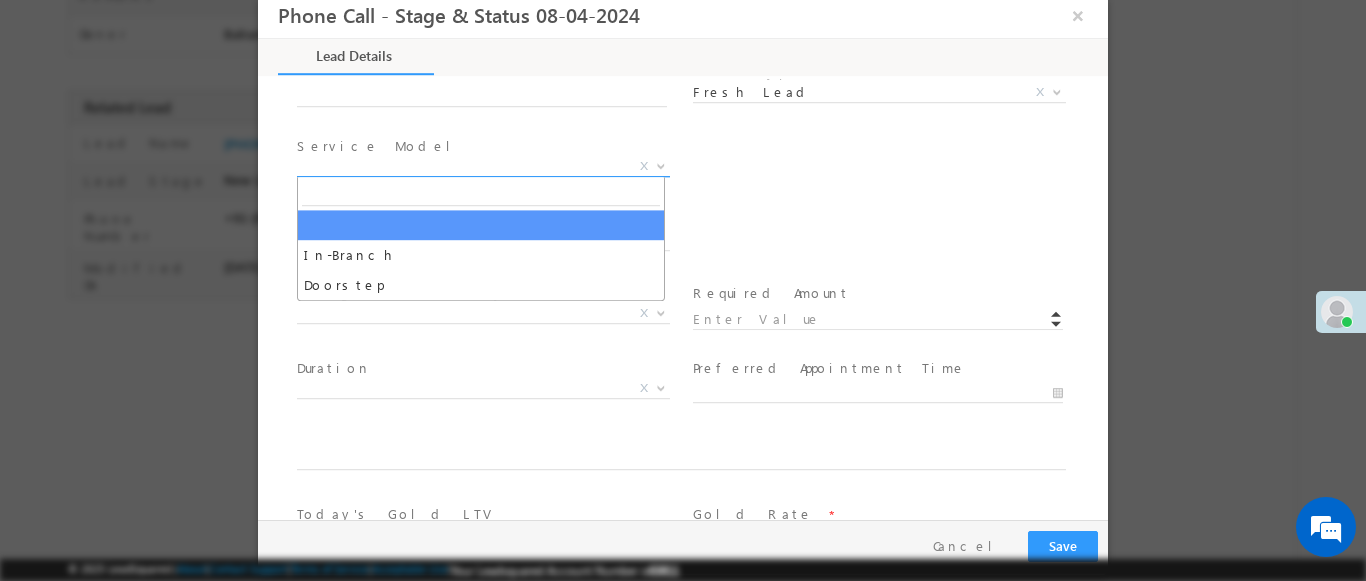 select on "In-Branch" 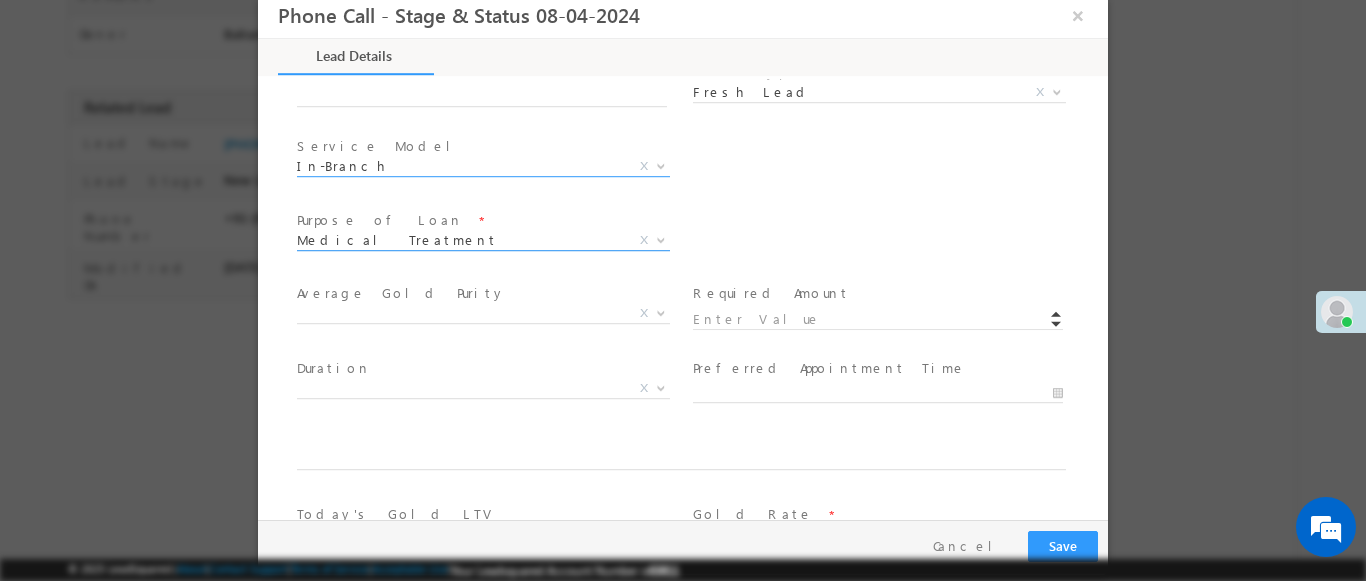 scroll, scrollTop: 1168, scrollLeft: 0, axis: vertical 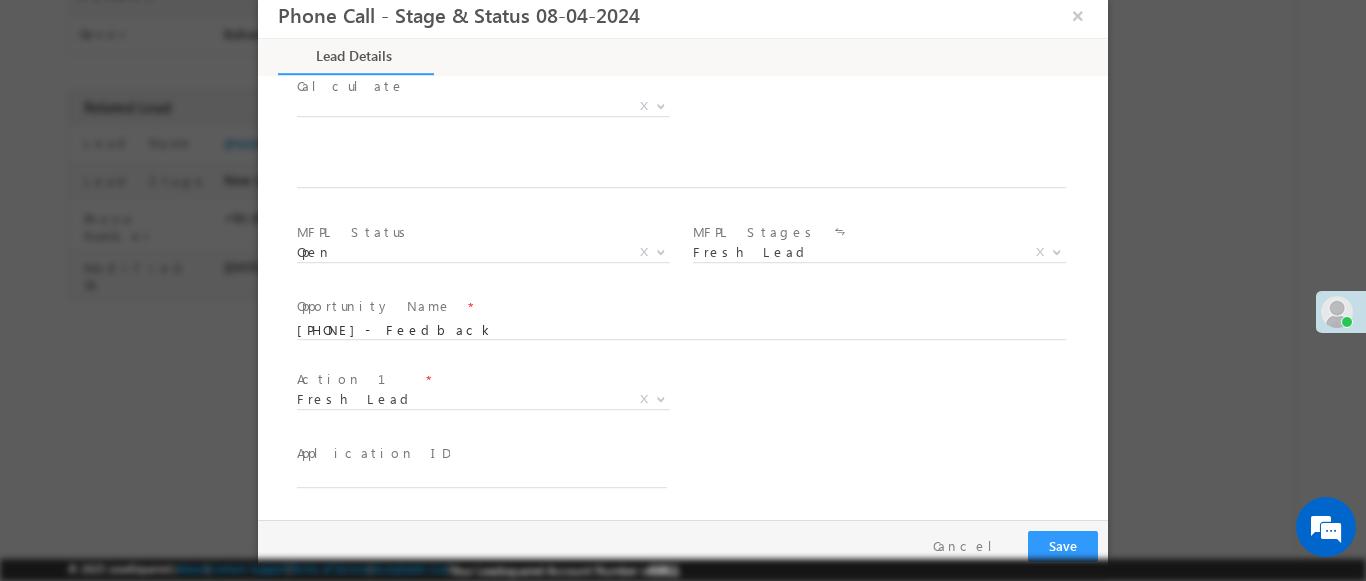 click at bounding box center (661, 398) 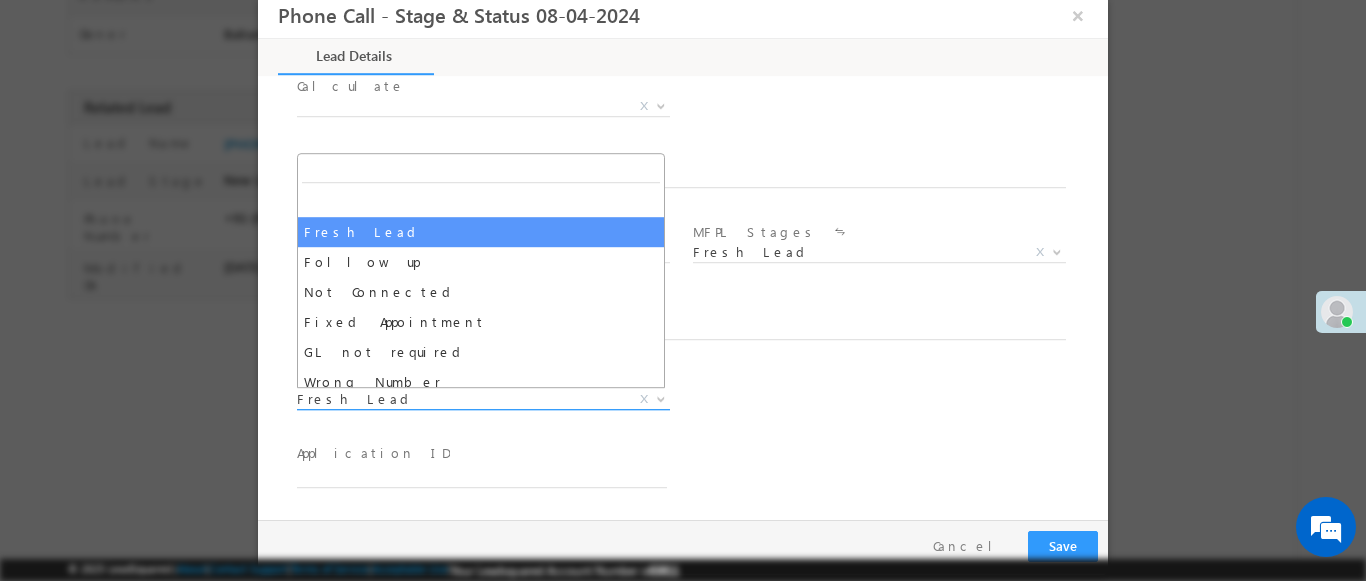 select on "Fixed Appointment" 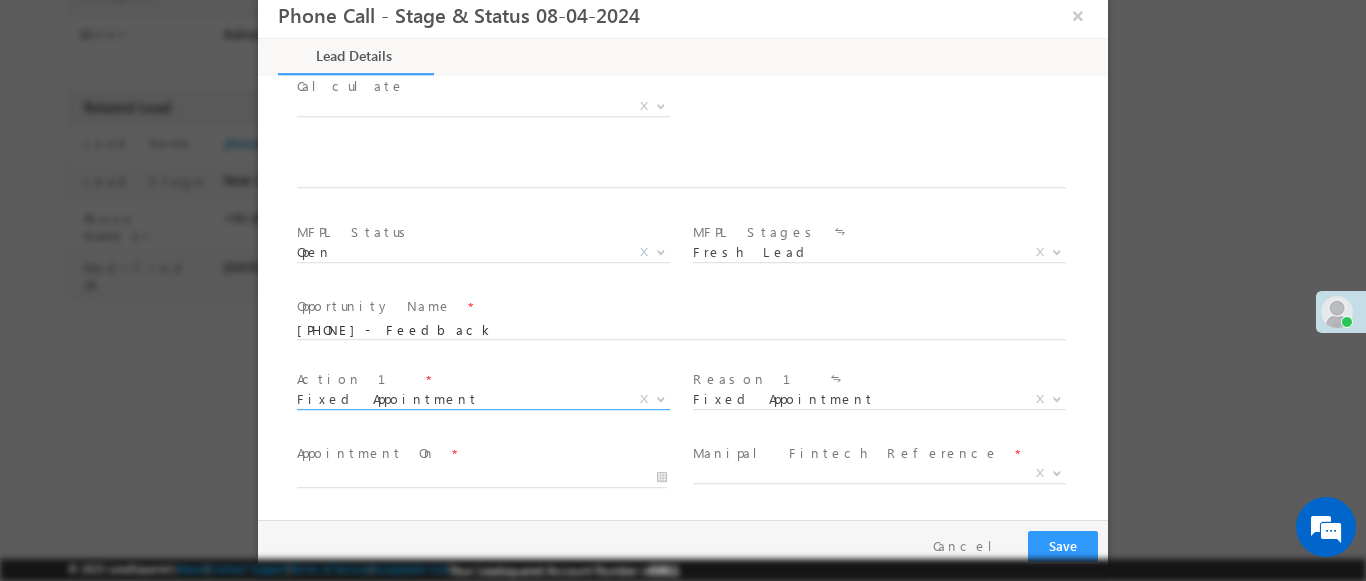 scroll, scrollTop: 3, scrollLeft: 0, axis: vertical 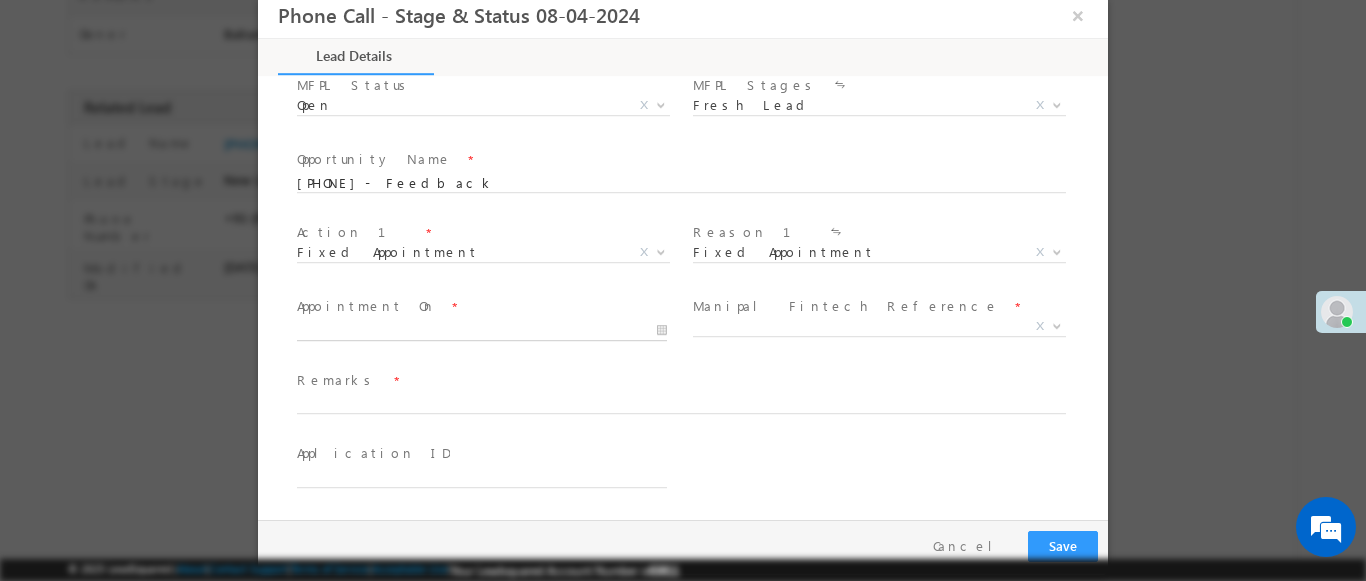 click at bounding box center [482, 331] 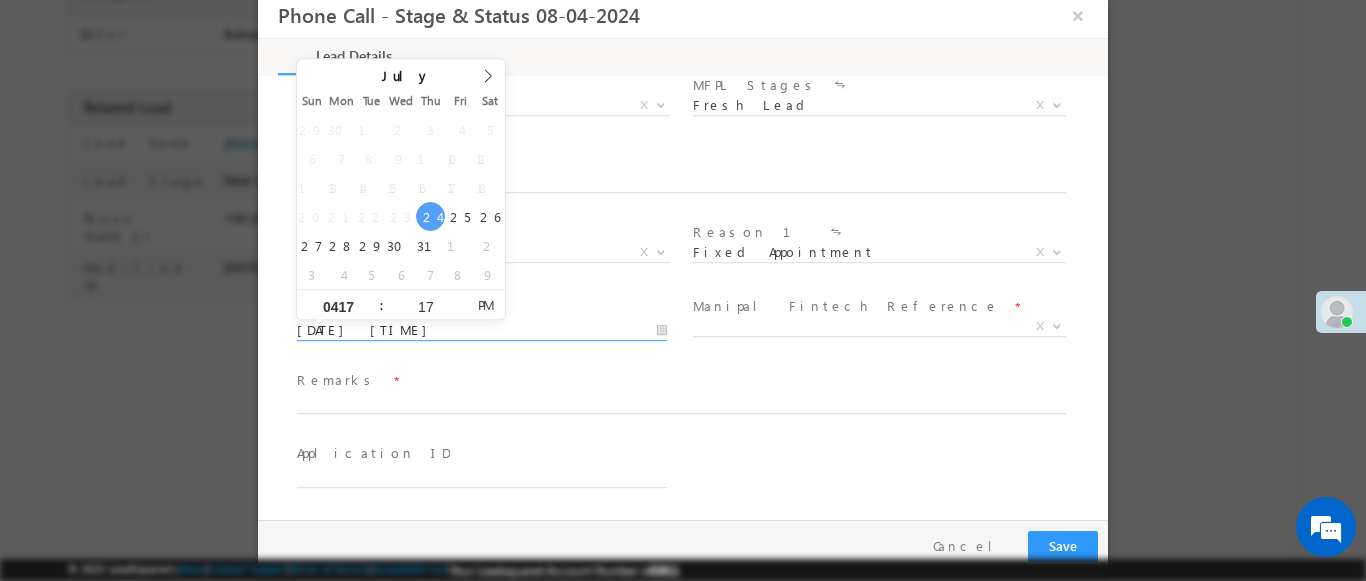type on "0417" 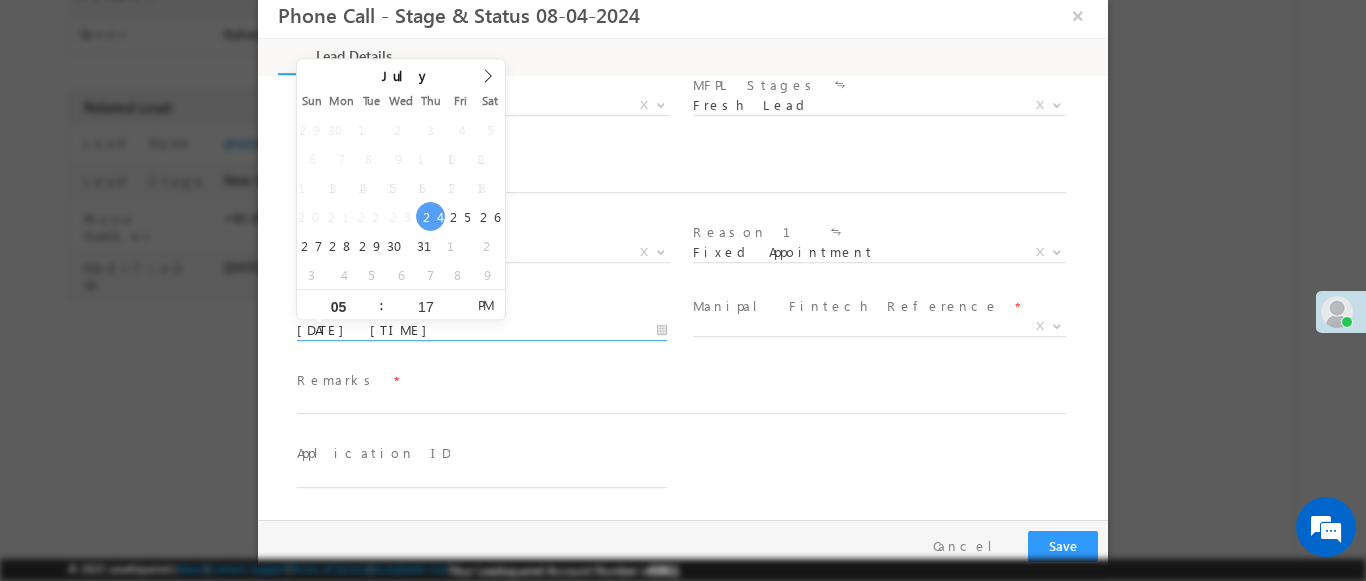 click at bounding box center (1057, 325) 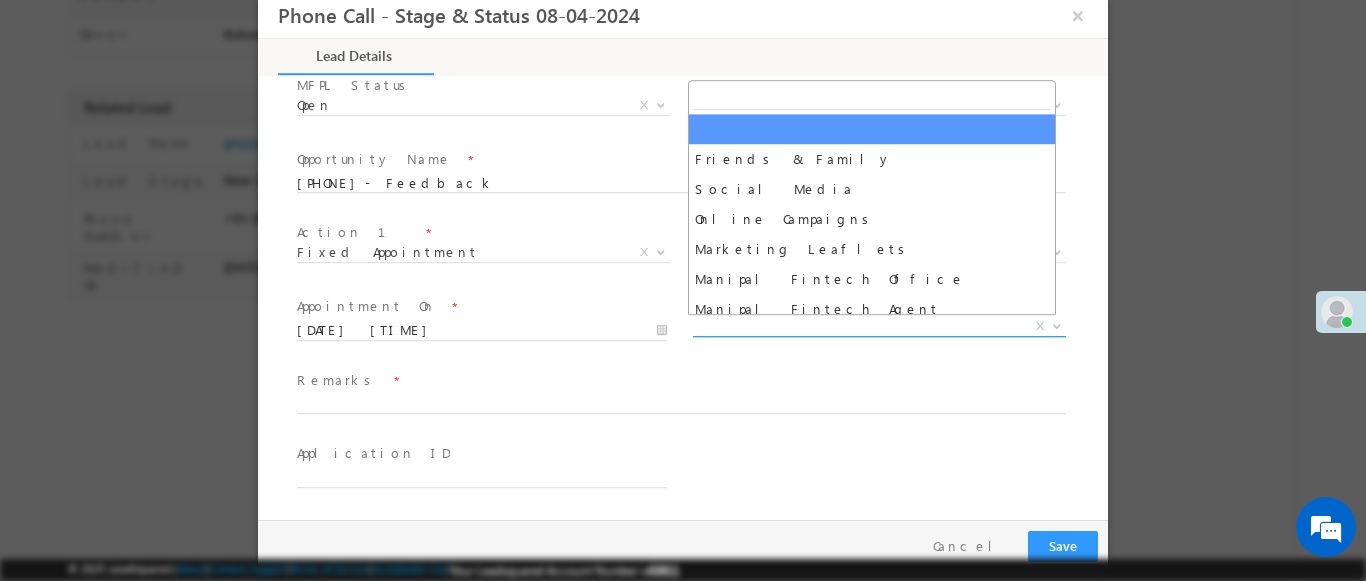 select on "Friends & Family" 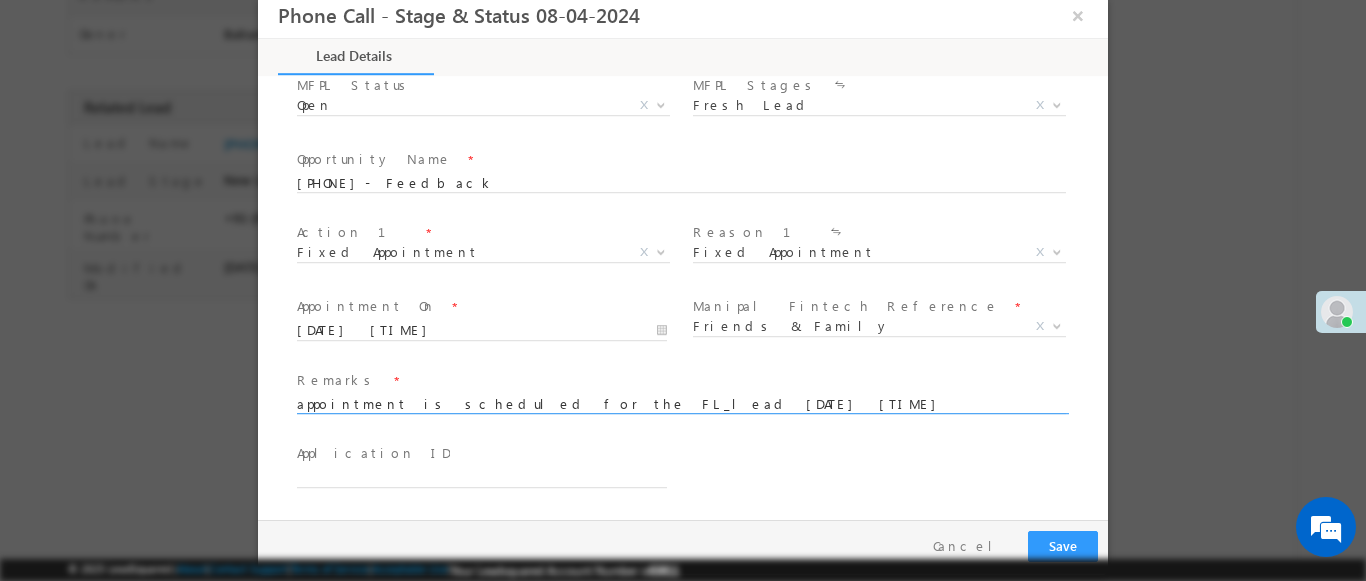 type on "appointment is scheduled for the FL_lead [DATE] [TIME]" 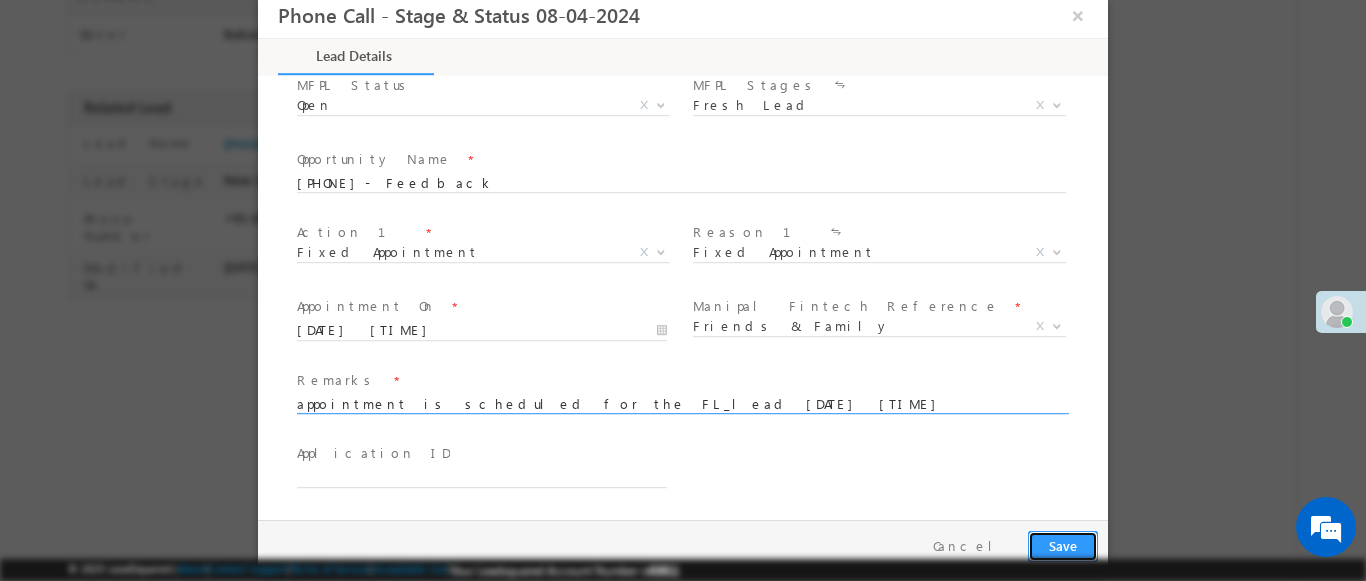 click on "Save" at bounding box center (1063, 546) 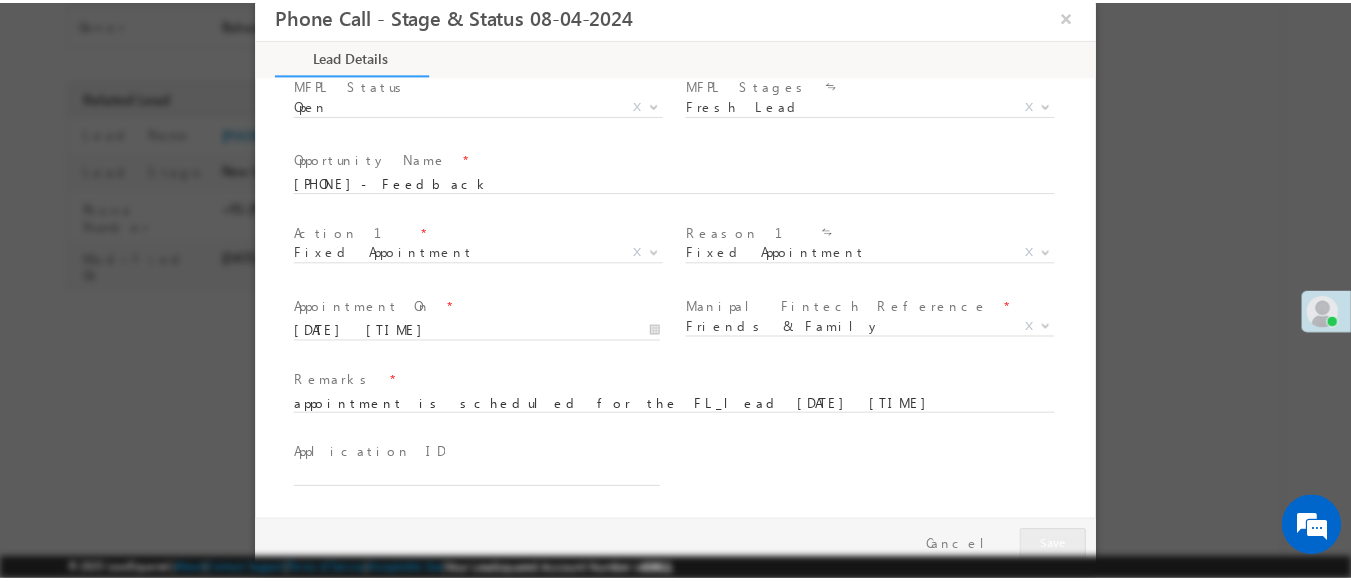 scroll, scrollTop: 409, scrollLeft: 0, axis: vertical 